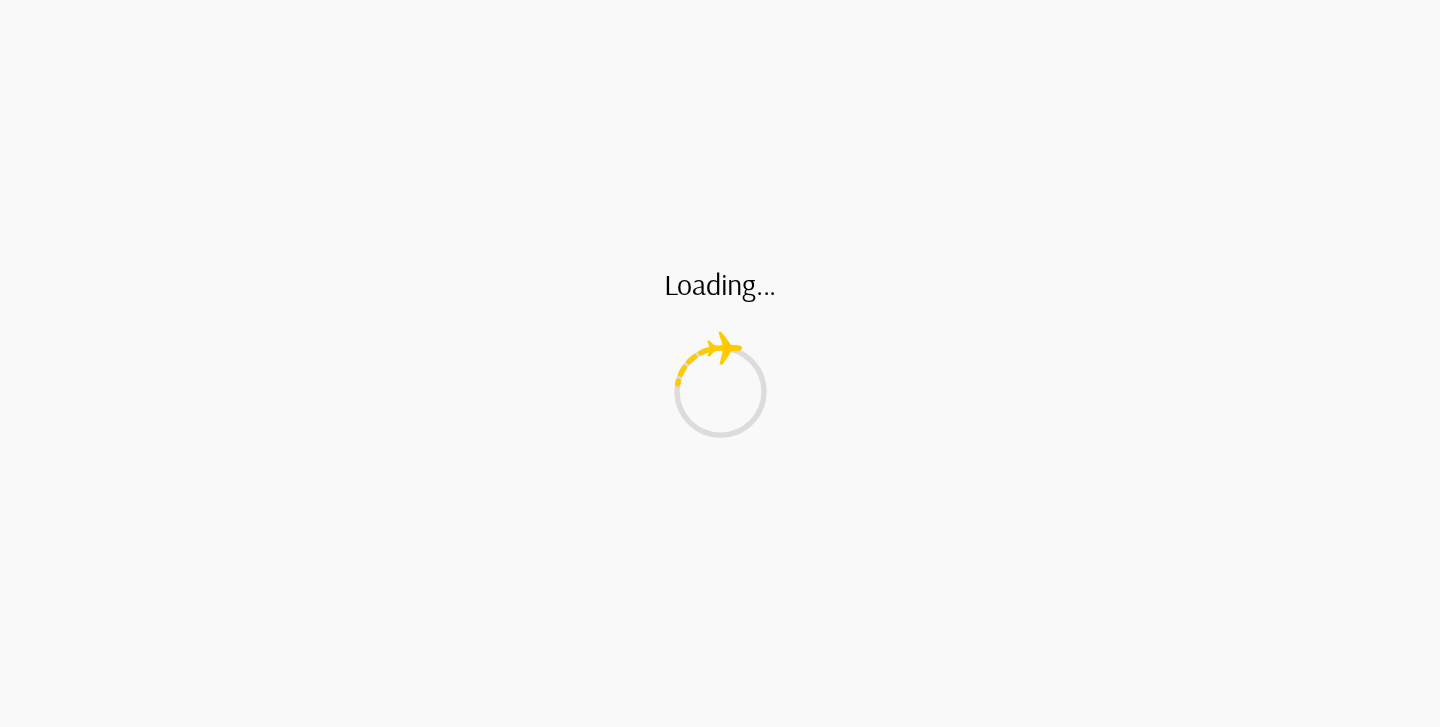 scroll, scrollTop: 0, scrollLeft: 0, axis: both 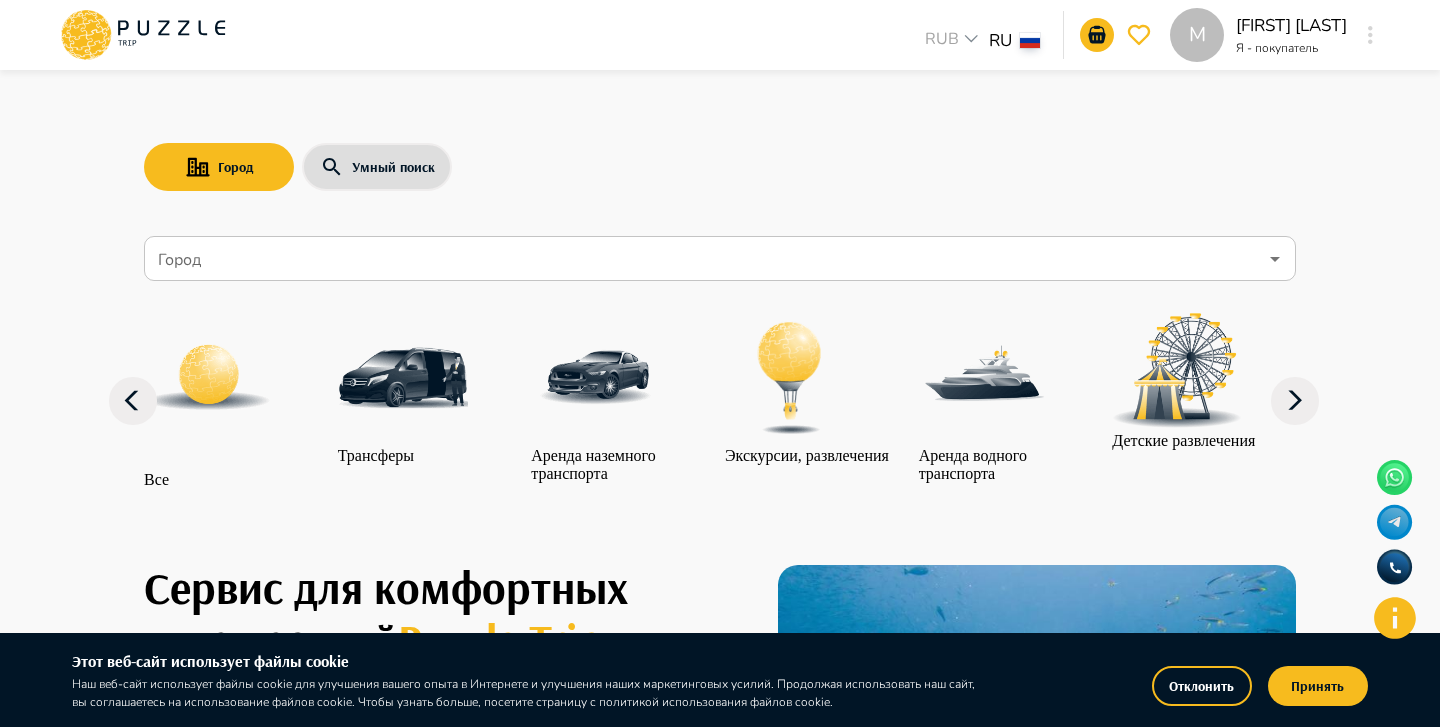click at bounding box center (403, 378) 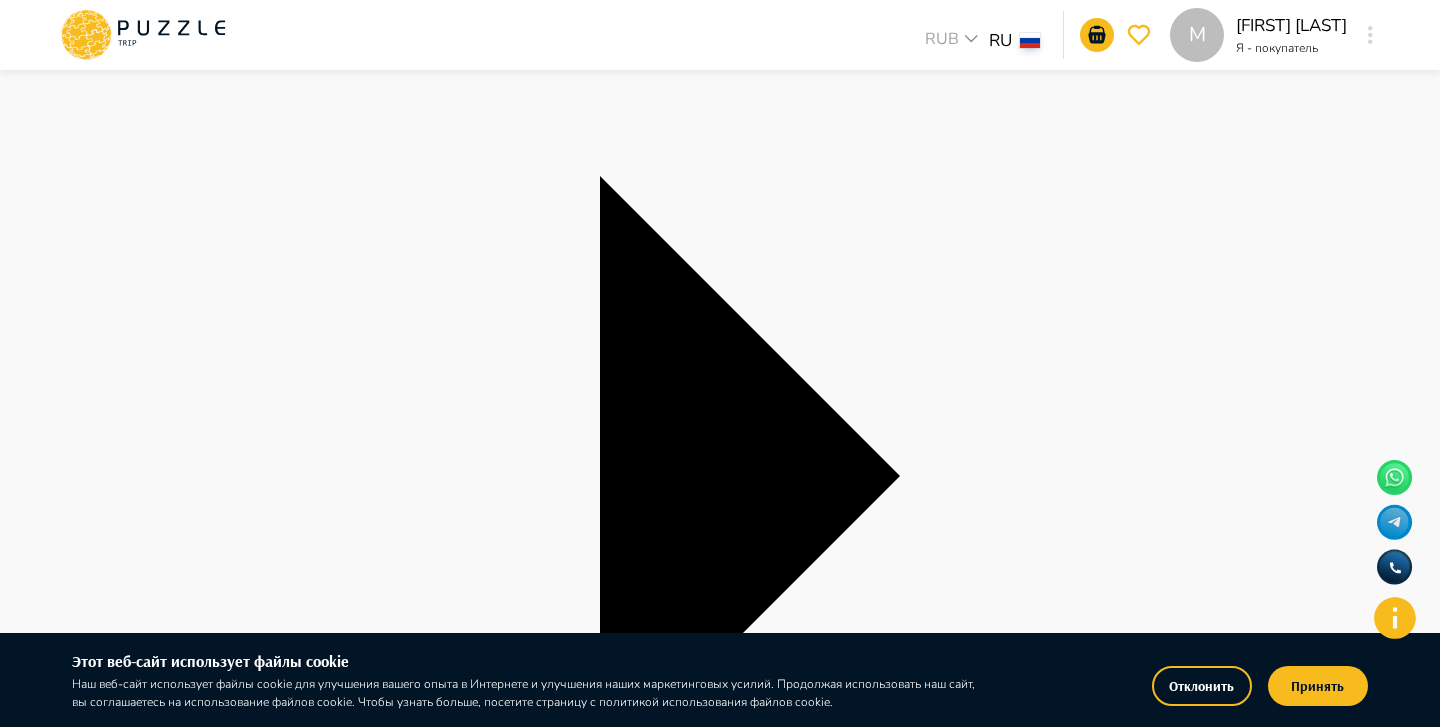 scroll, scrollTop: 353, scrollLeft: 0, axis: vertical 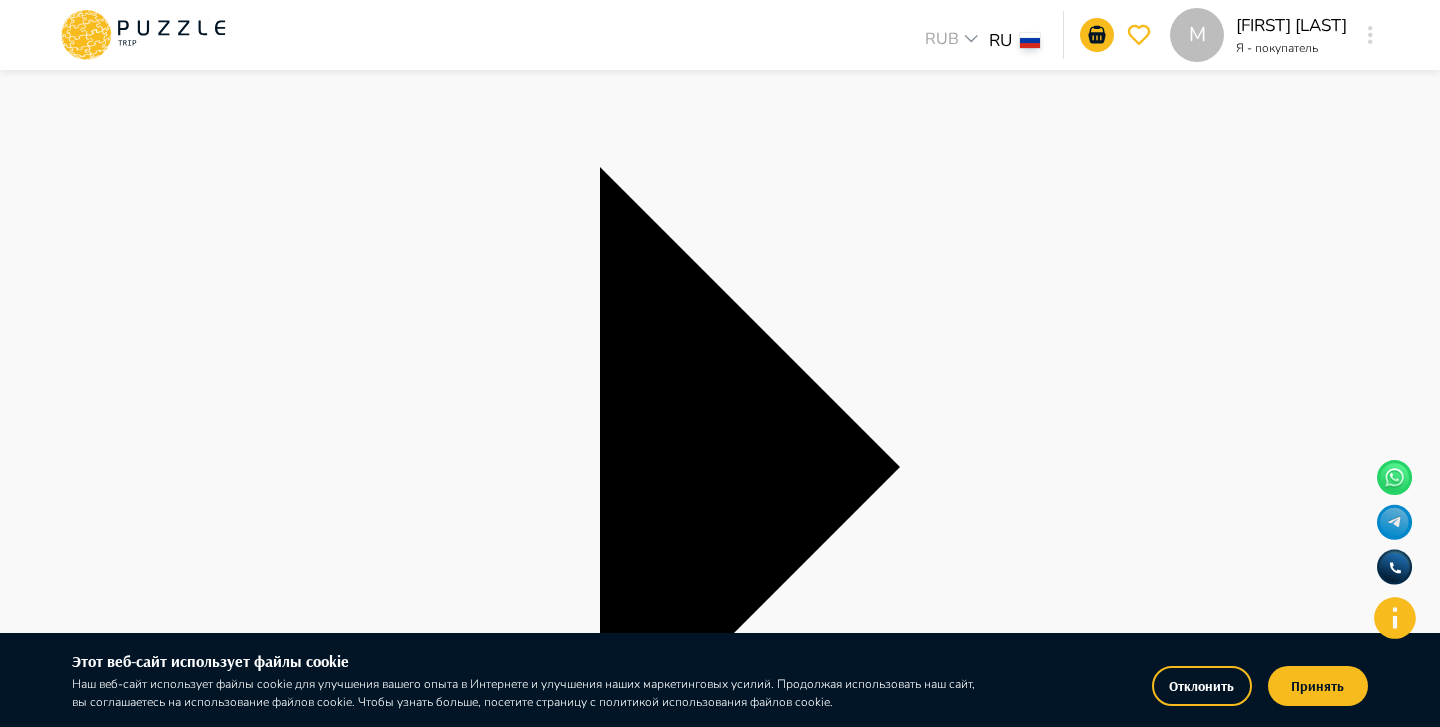 type on "*" 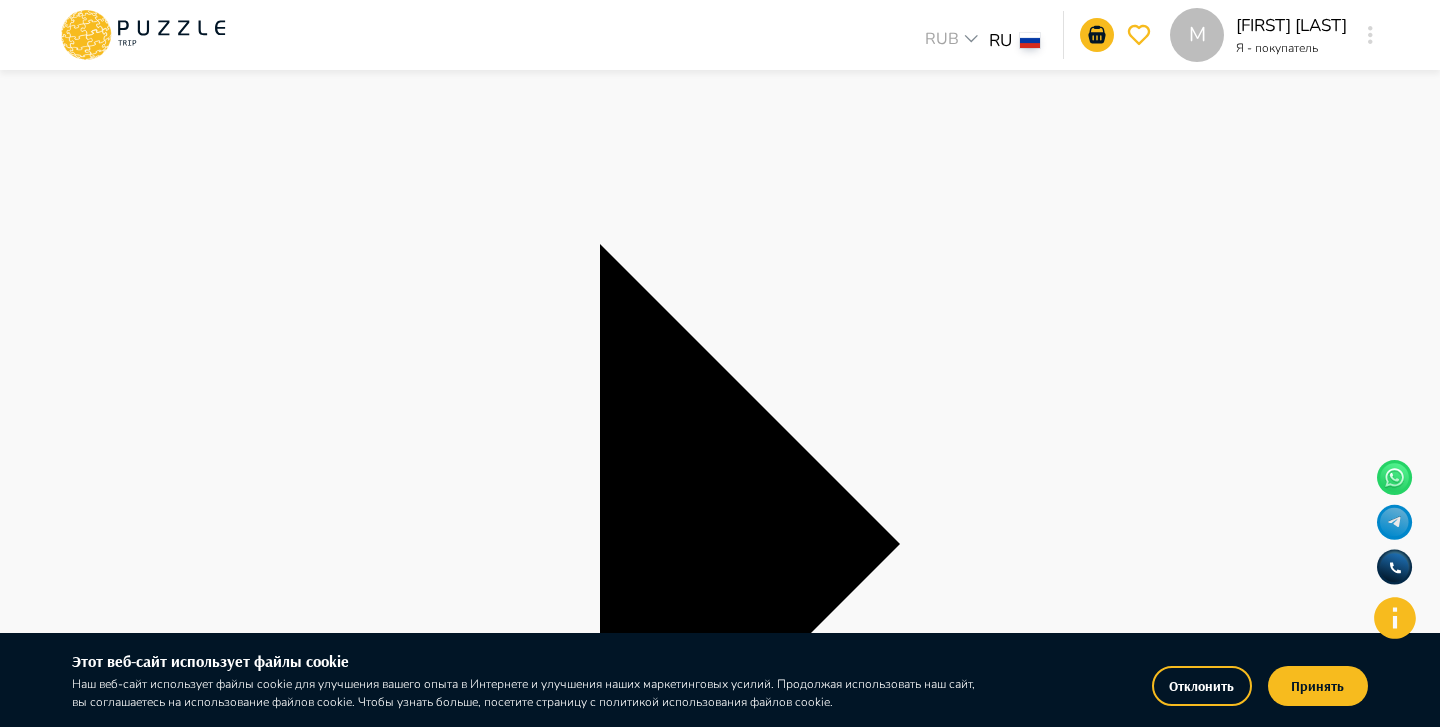 scroll, scrollTop: 278, scrollLeft: 0, axis: vertical 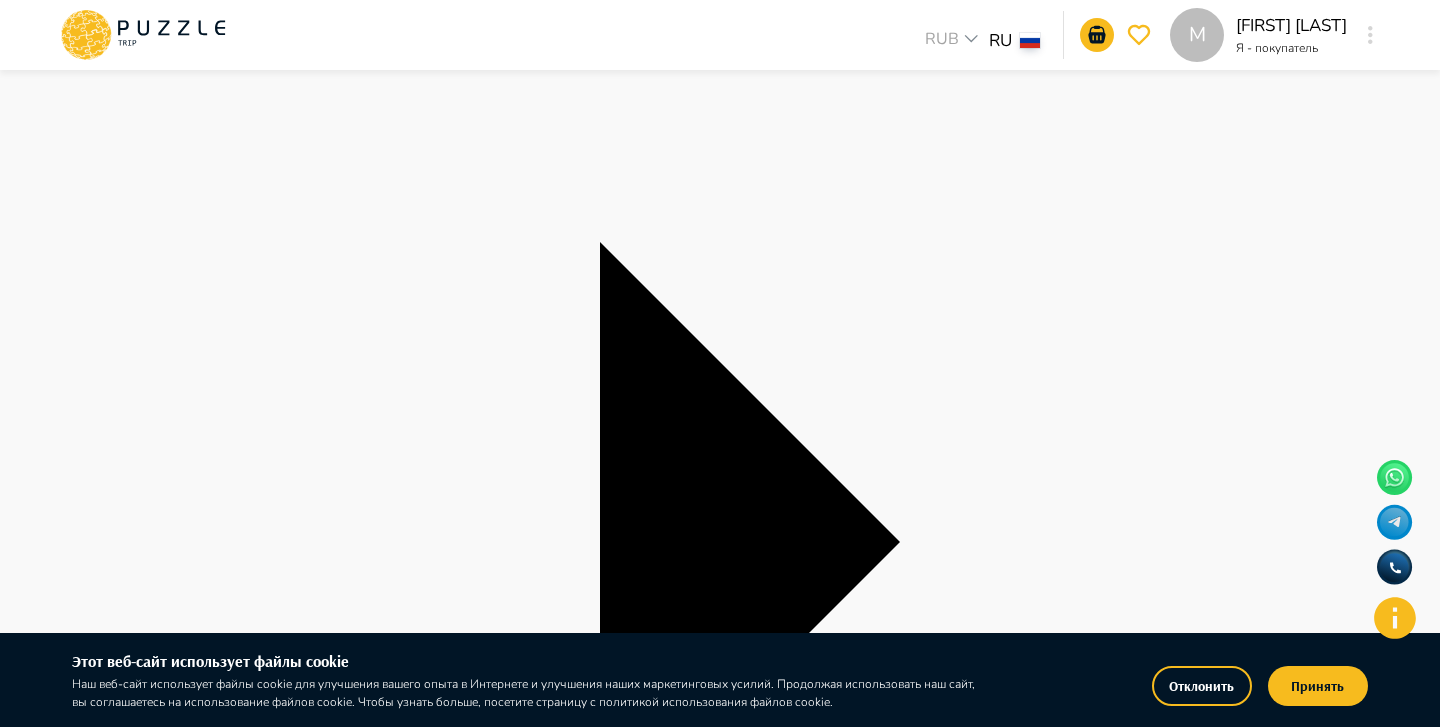 click at bounding box center [701, 3300] 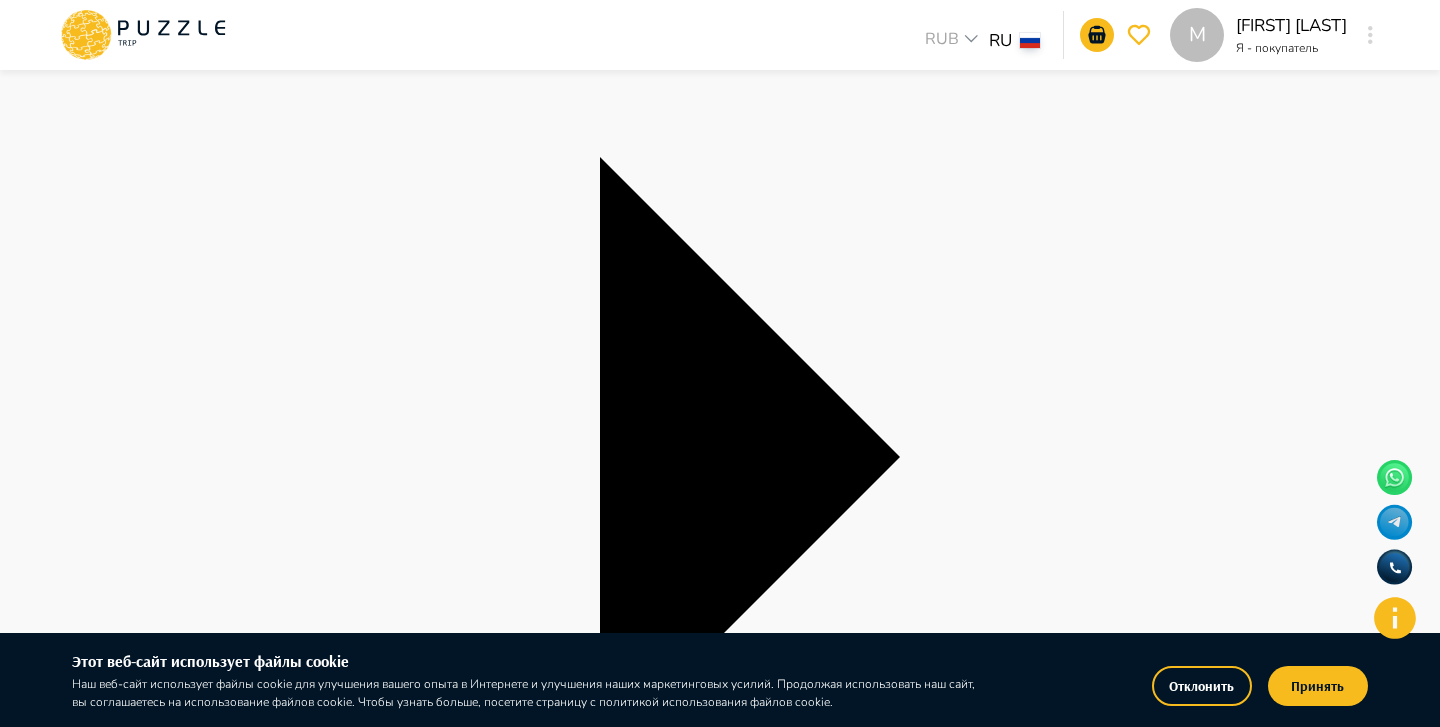 scroll, scrollTop: 364, scrollLeft: 0, axis: vertical 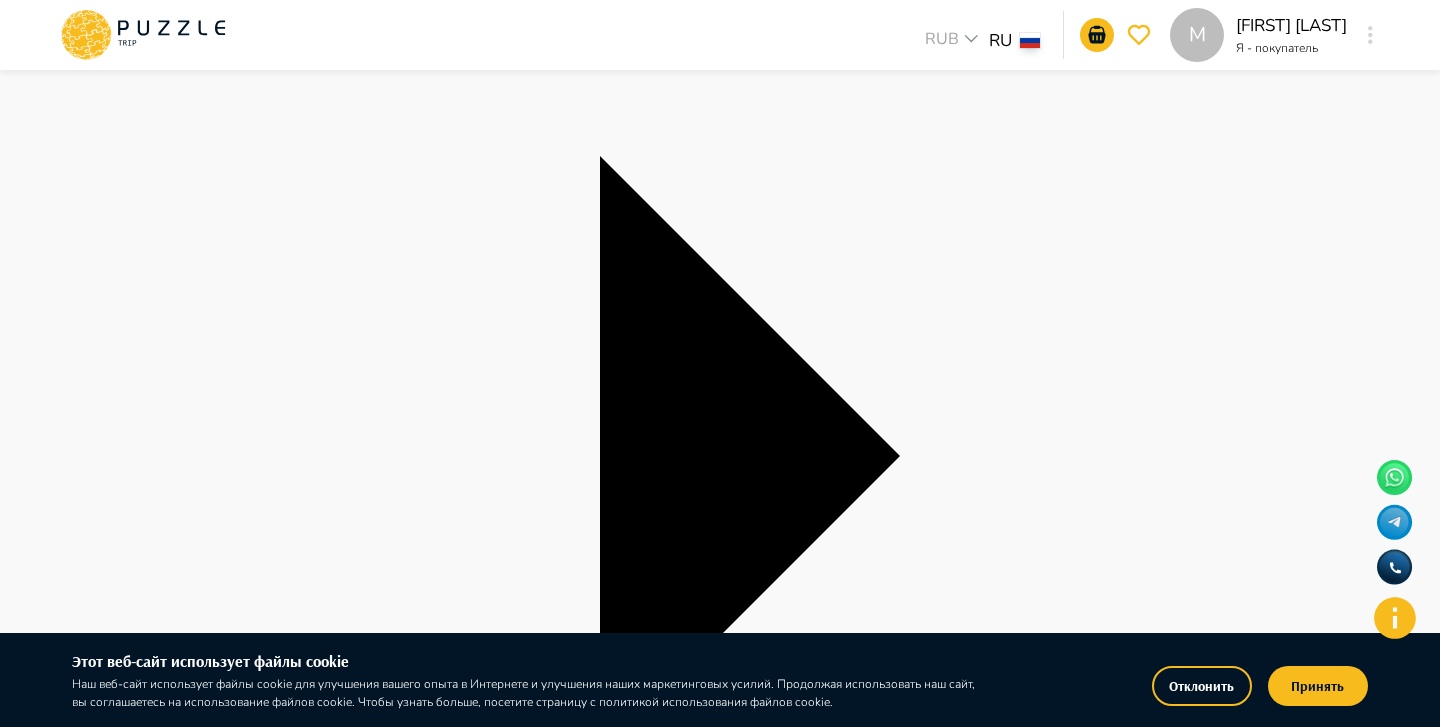type on "**********" 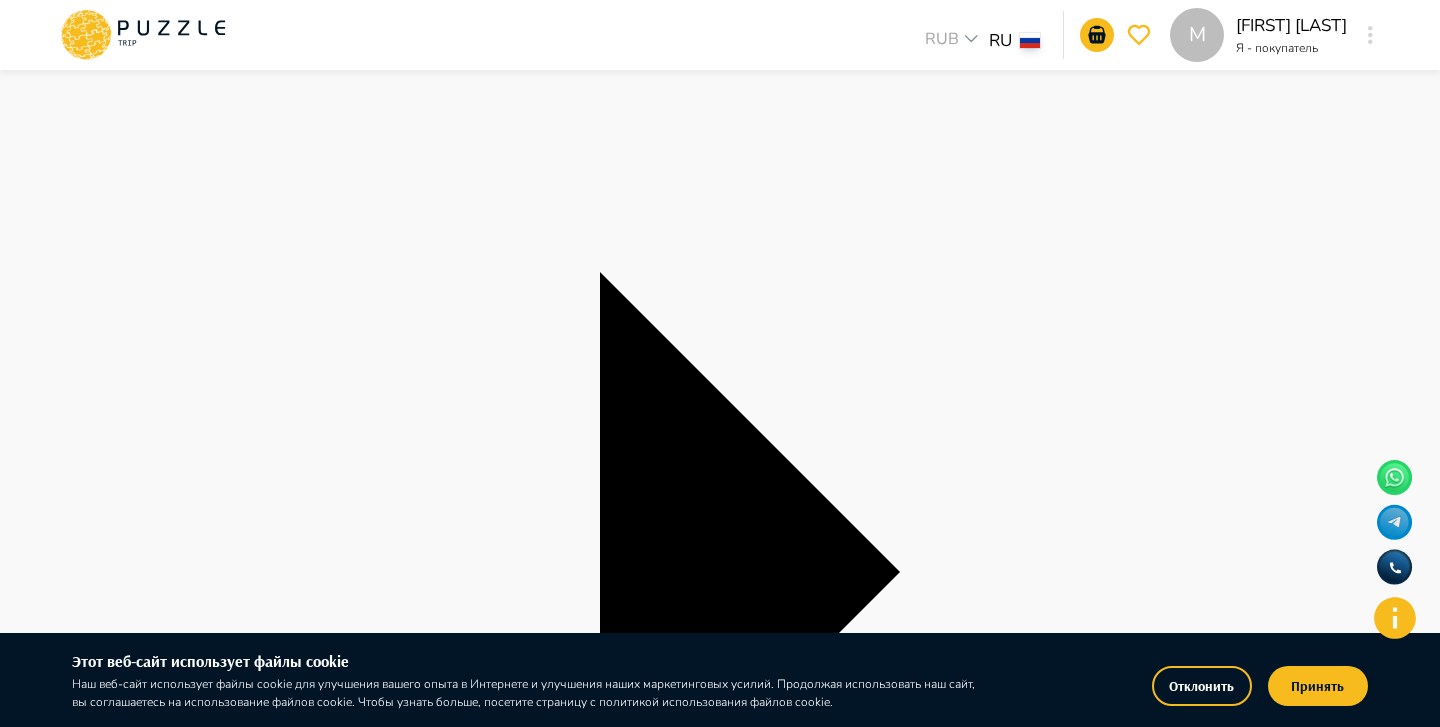 scroll, scrollTop: 239, scrollLeft: 0, axis: vertical 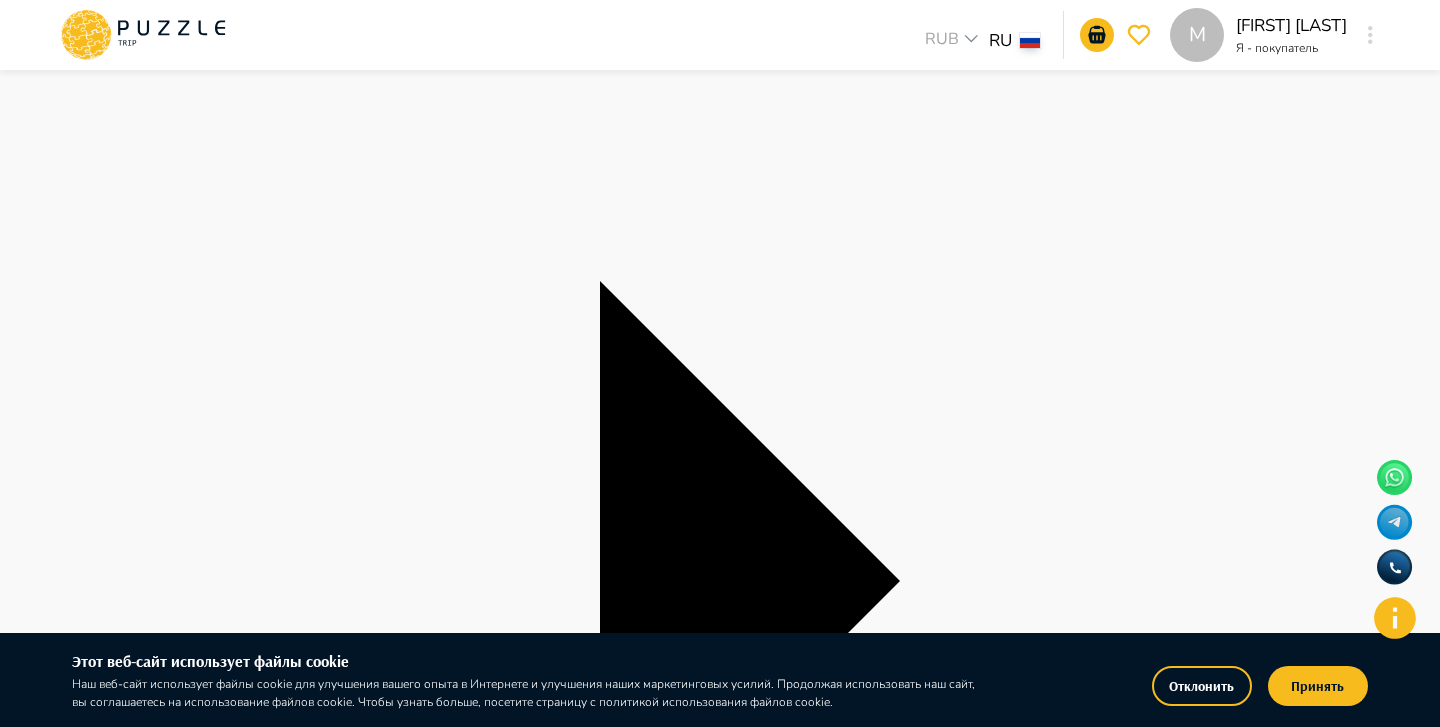 click on "**********" at bounding box center [720, 3069] 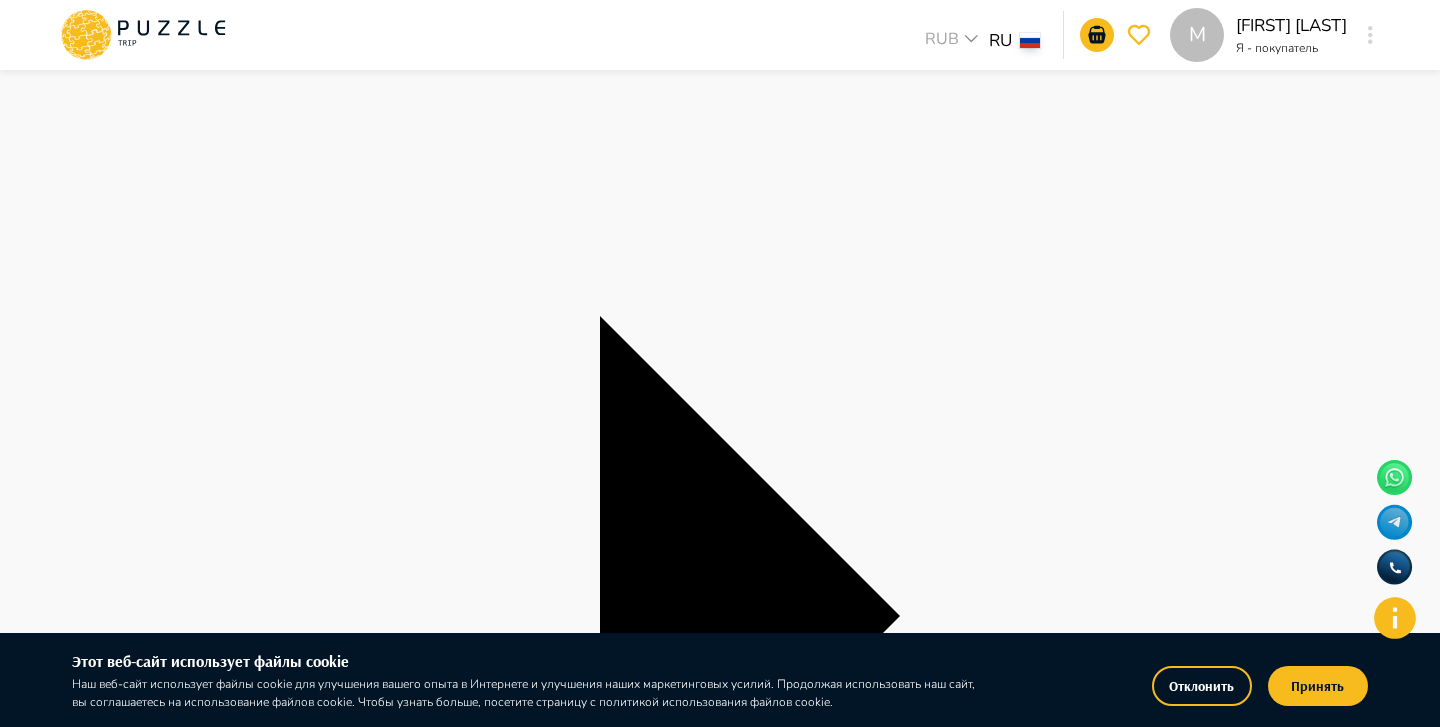 scroll, scrollTop: 205, scrollLeft: 0, axis: vertical 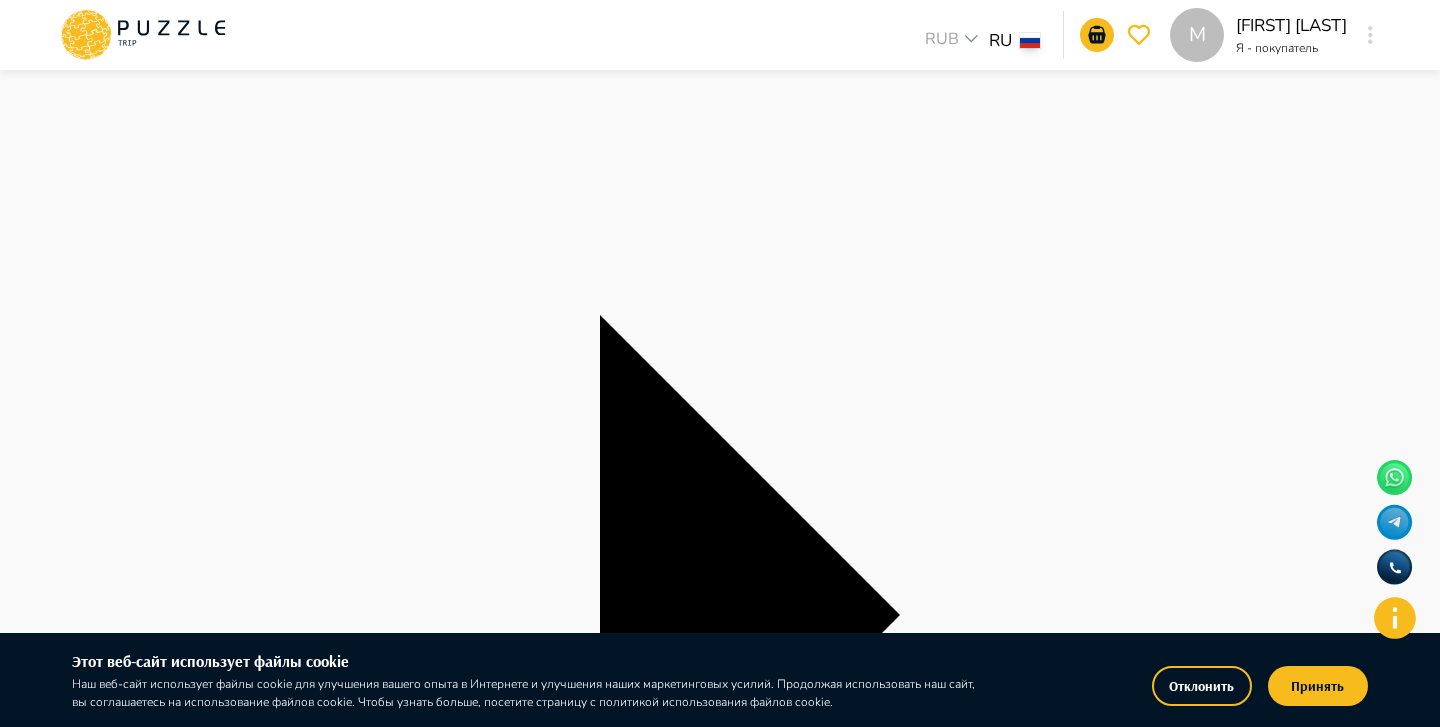 click on "+" at bounding box center (14, 3204) 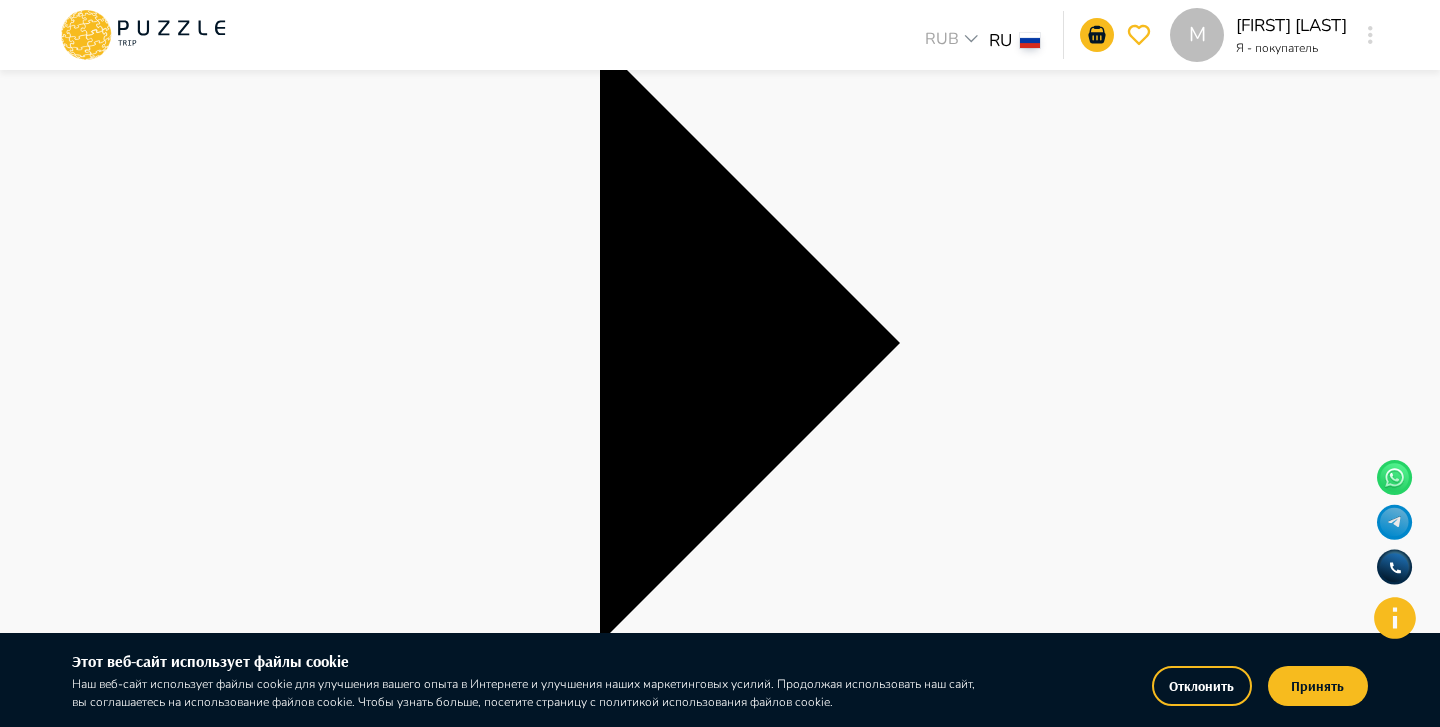 scroll, scrollTop: 481, scrollLeft: 0, axis: vertical 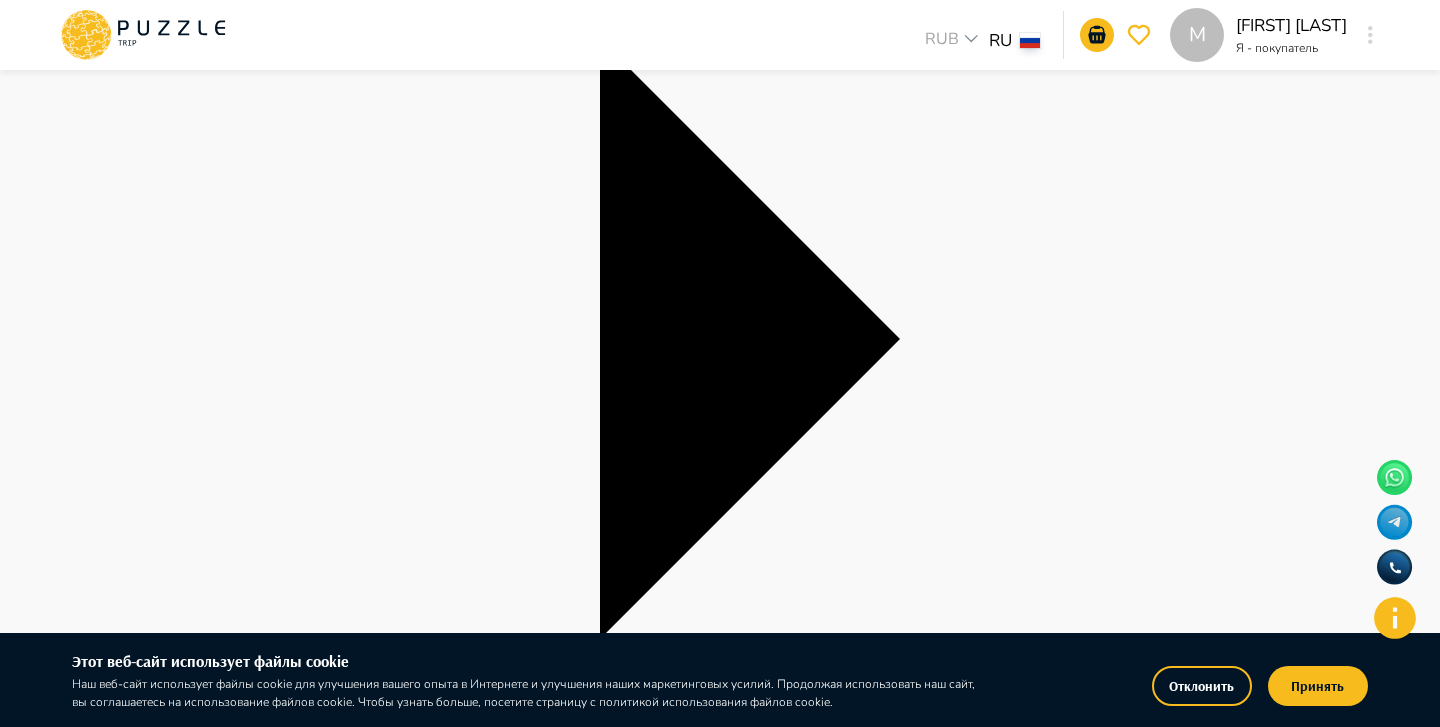 click at bounding box center [69, 3226] 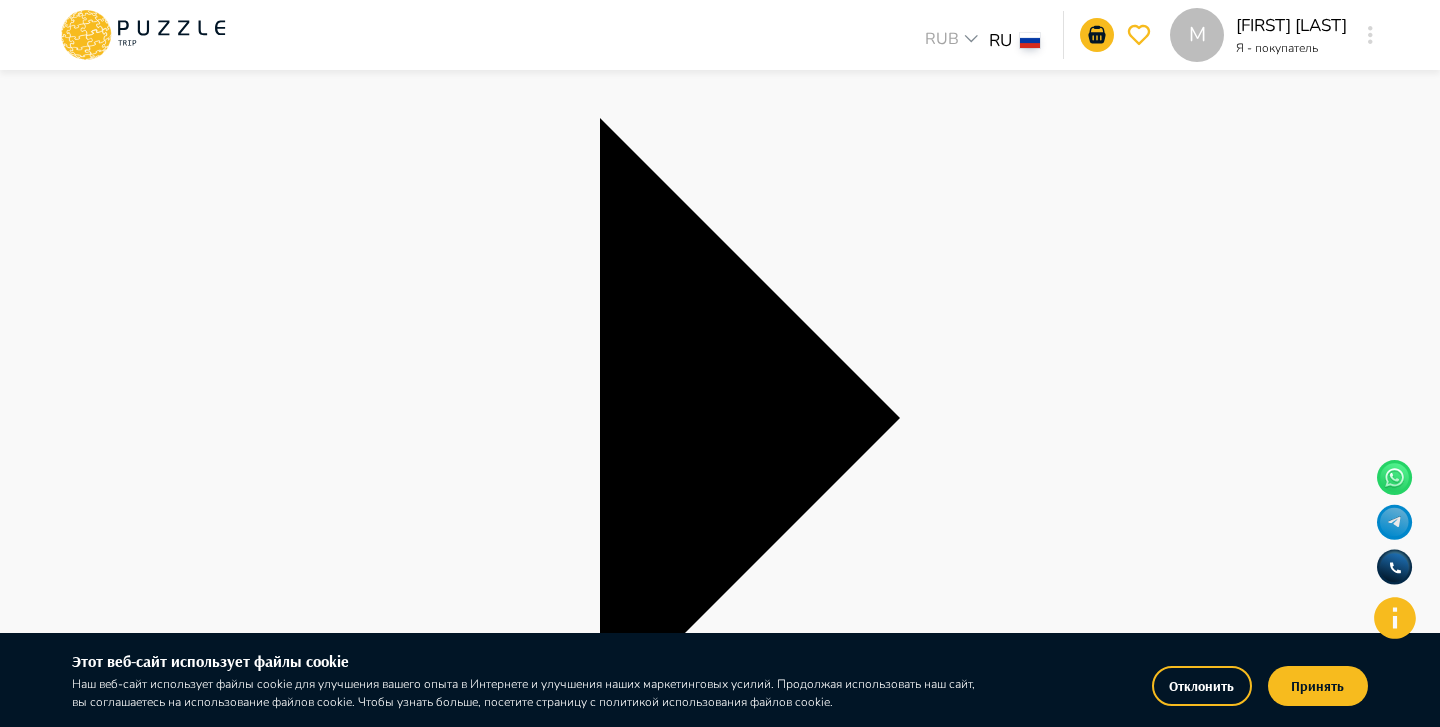 click on "Детское кресло" at bounding box center [720, 3041] 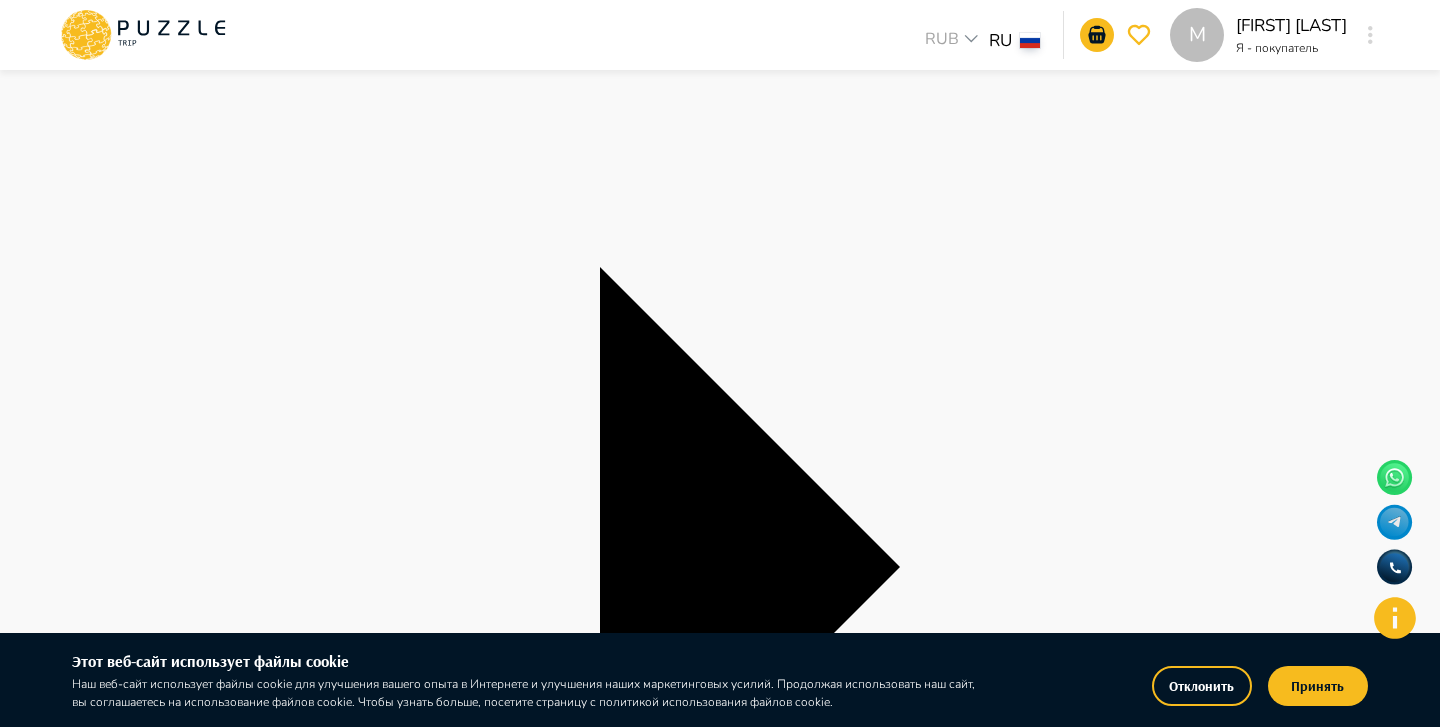 scroll, scrollTop: 228, scrollLeft: 0, axis: vertical 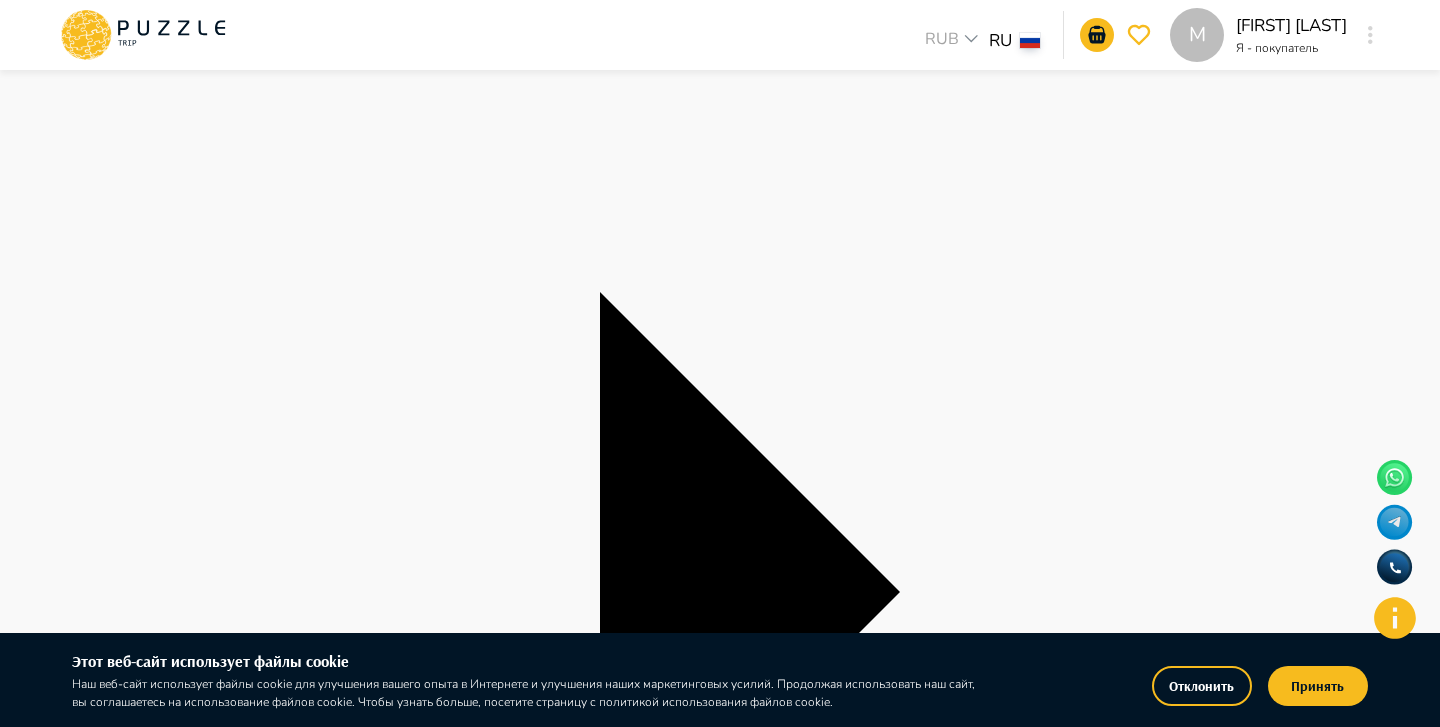 click 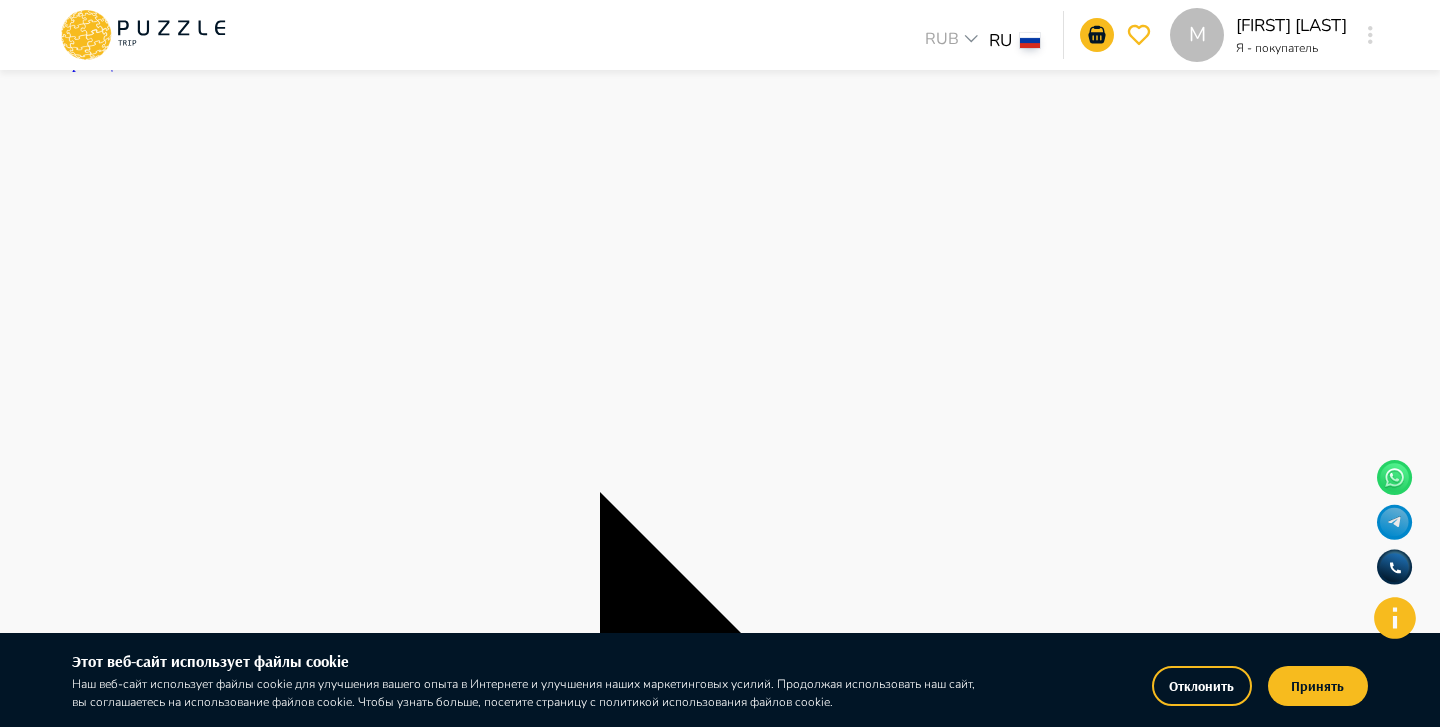 scroll, scrollTop: 30, scrollLeft: 0, axis: vertical 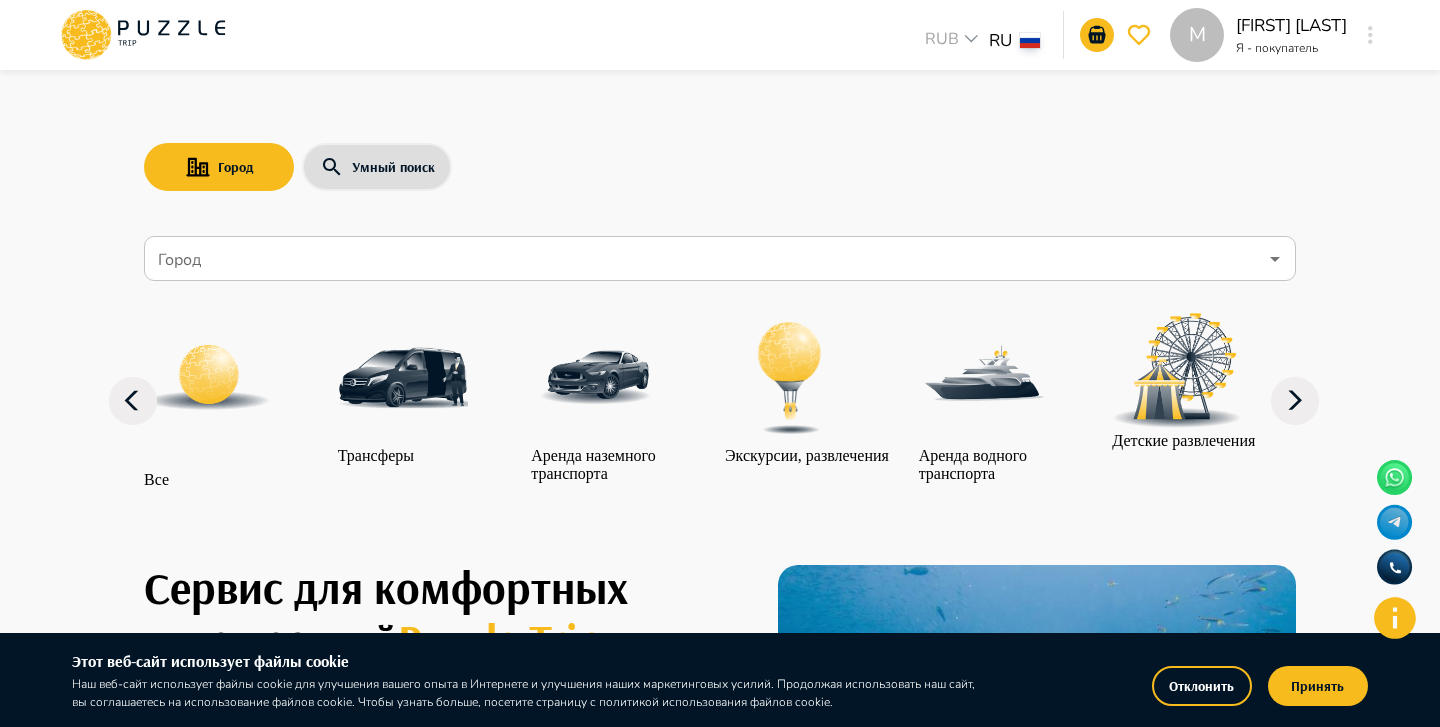 click on "Город Умный поиск Город Город Все Трансферы Аренда наземного транспорта Экскурсии, развлечения Аренда водного транспорта Детские
развлечения Входные билеты Бизнес-авиация Автомобили с водителем" at bounding box center (720, 297) 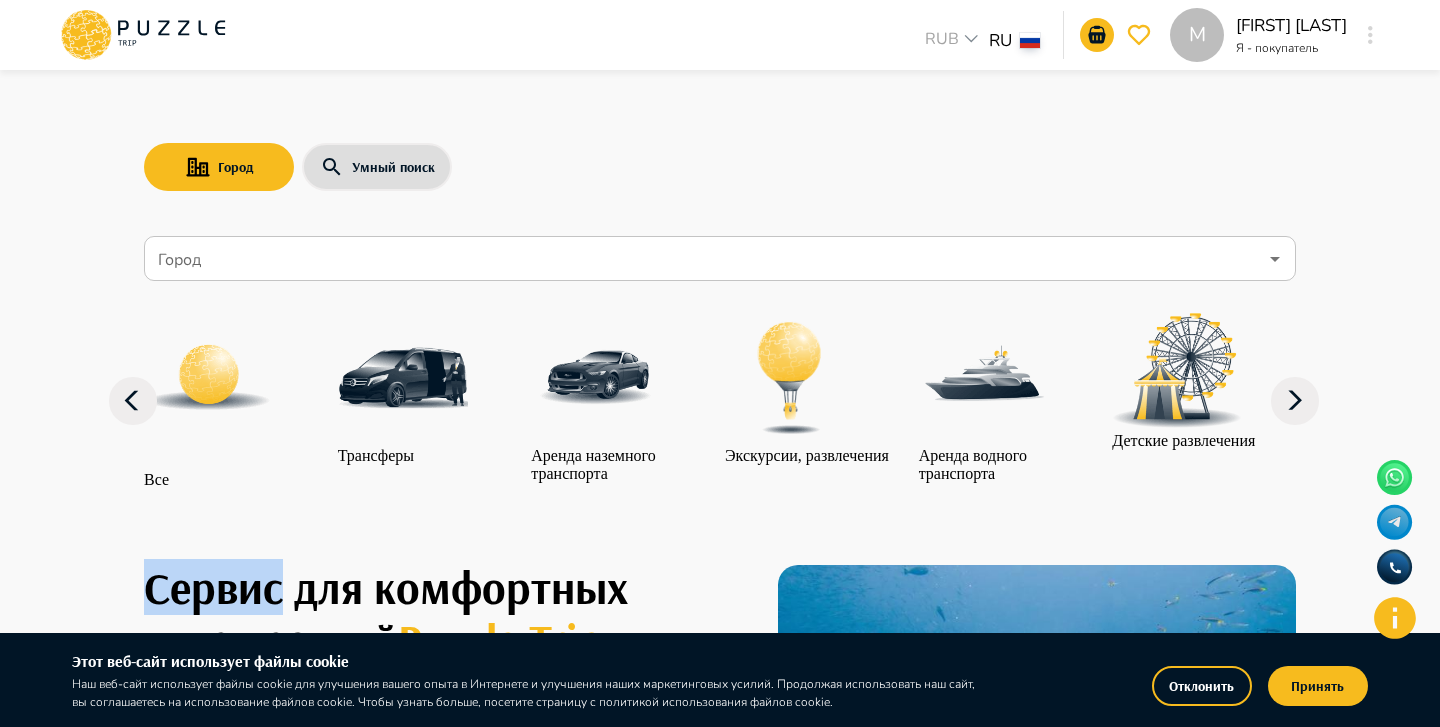 click 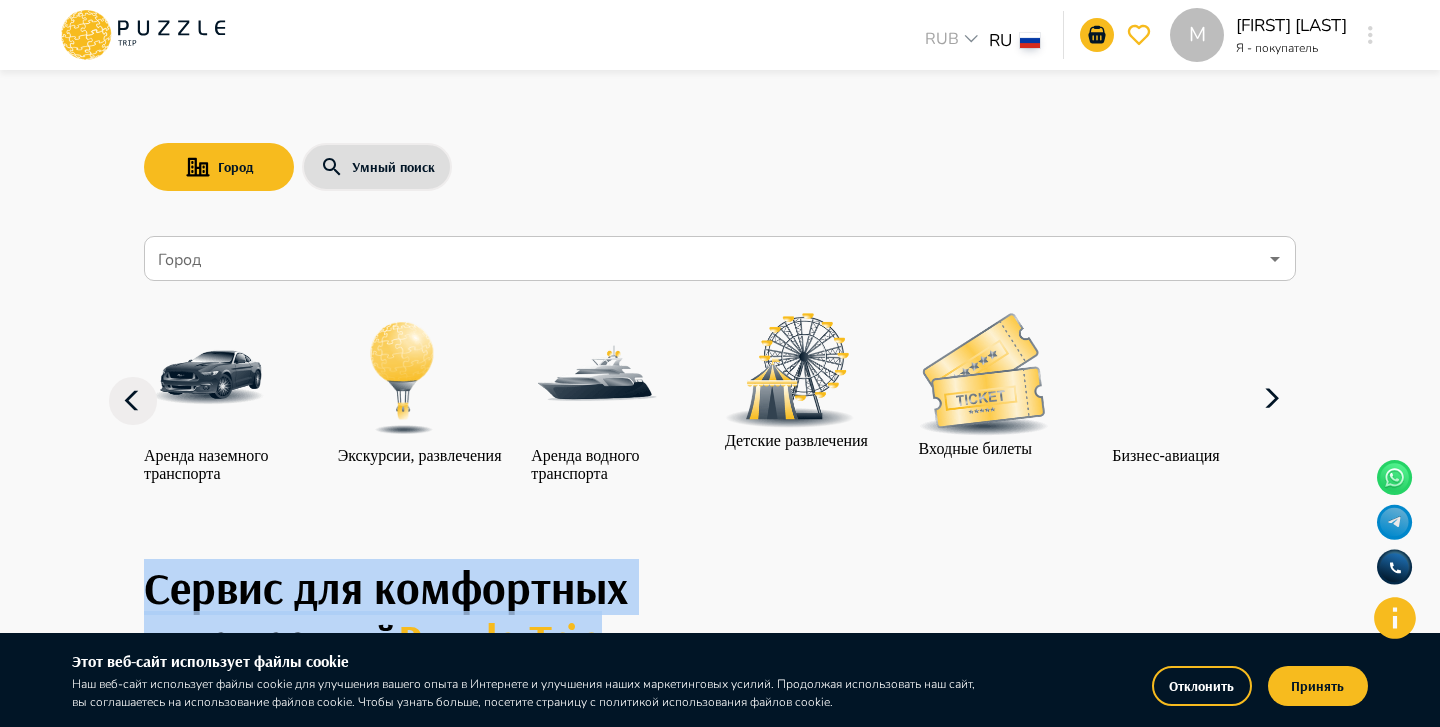 click 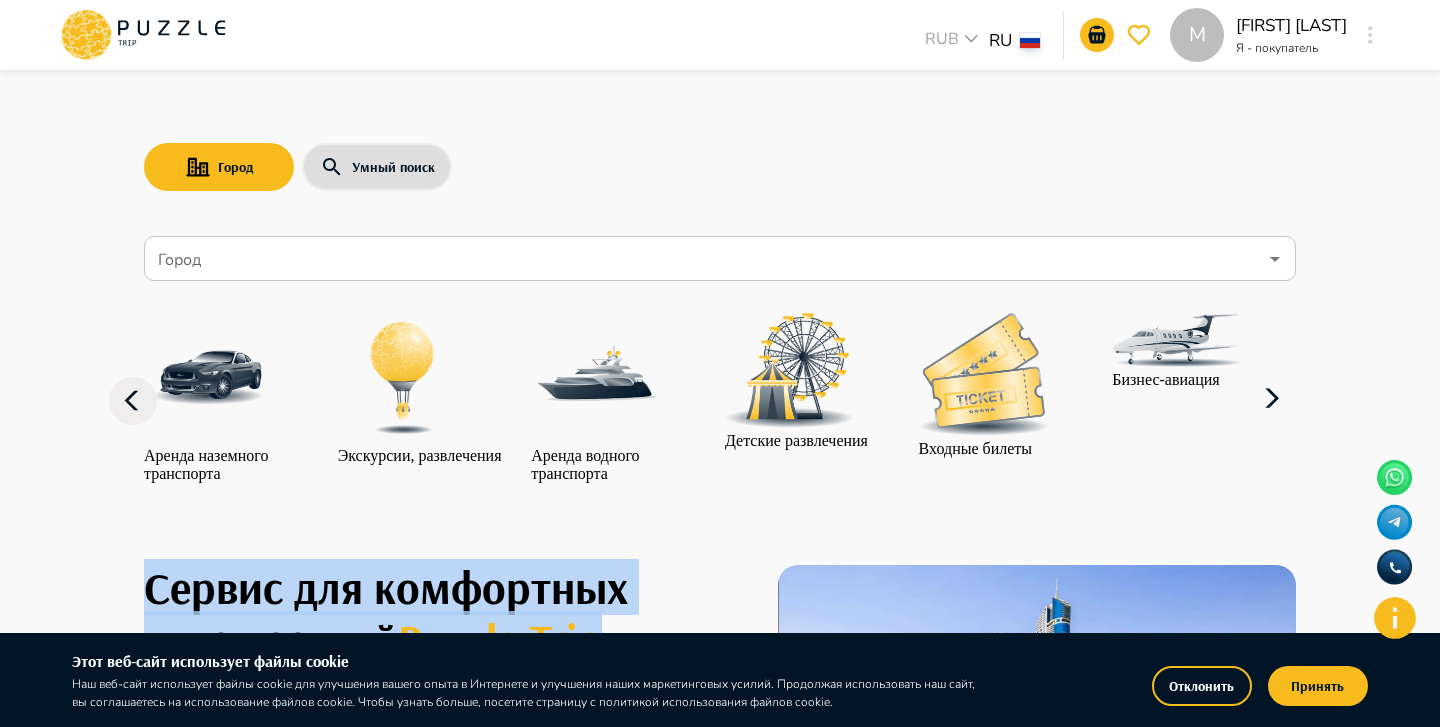click 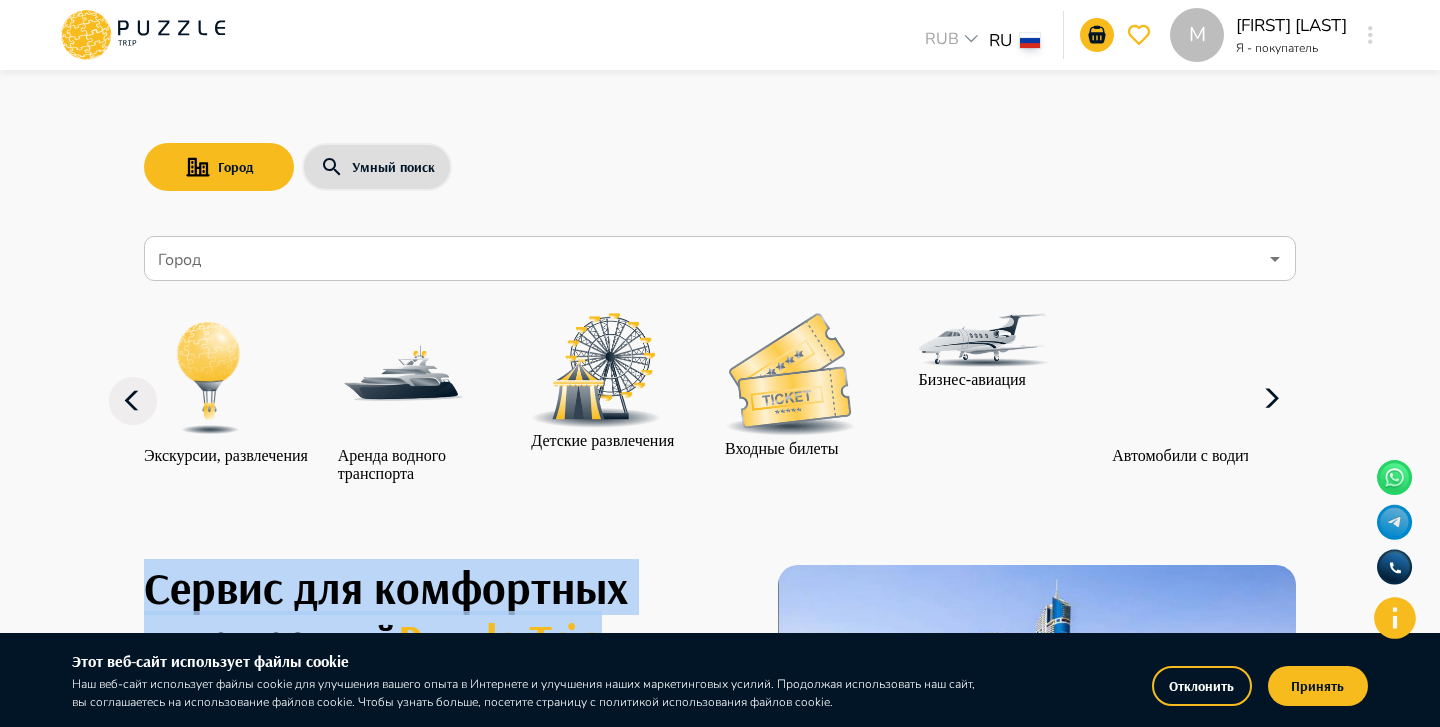 click 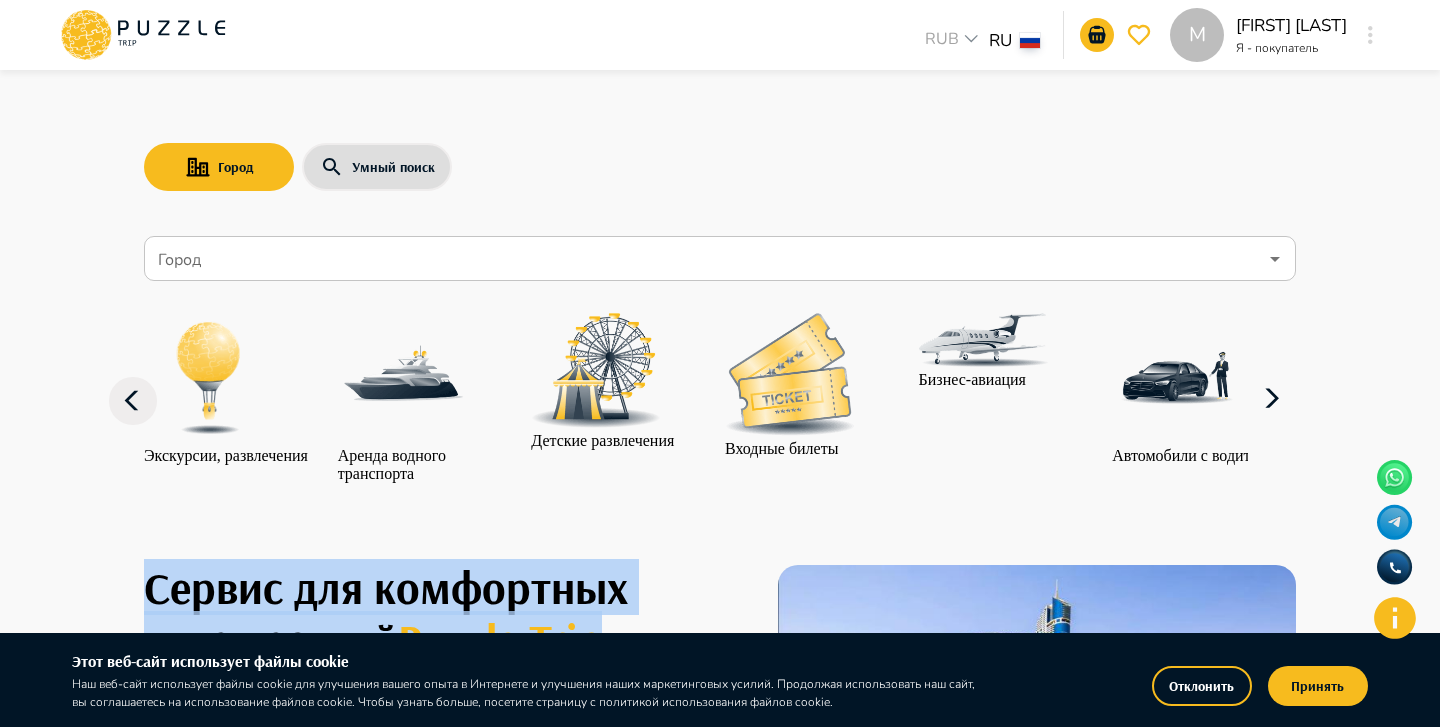 click 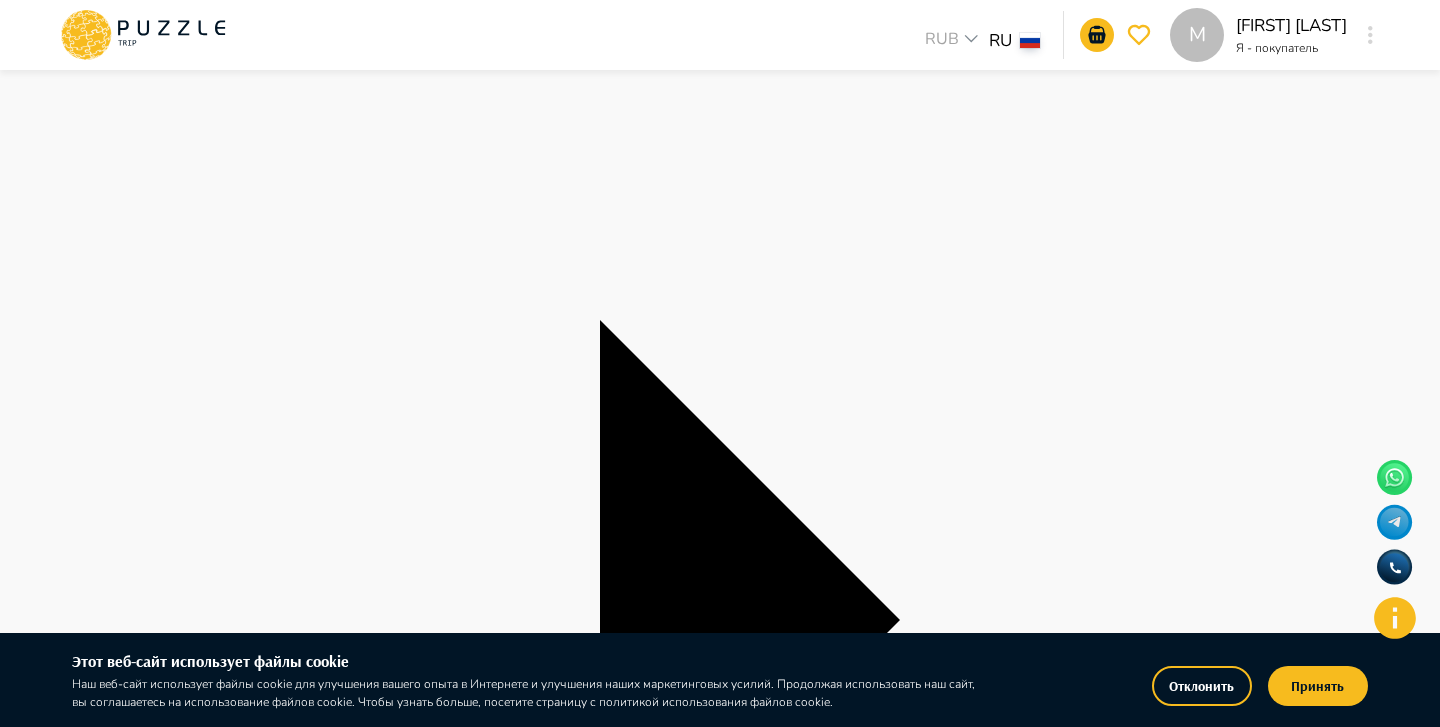 scroll, scrollTop: 216, scrollLeft: 0, axis: vertical 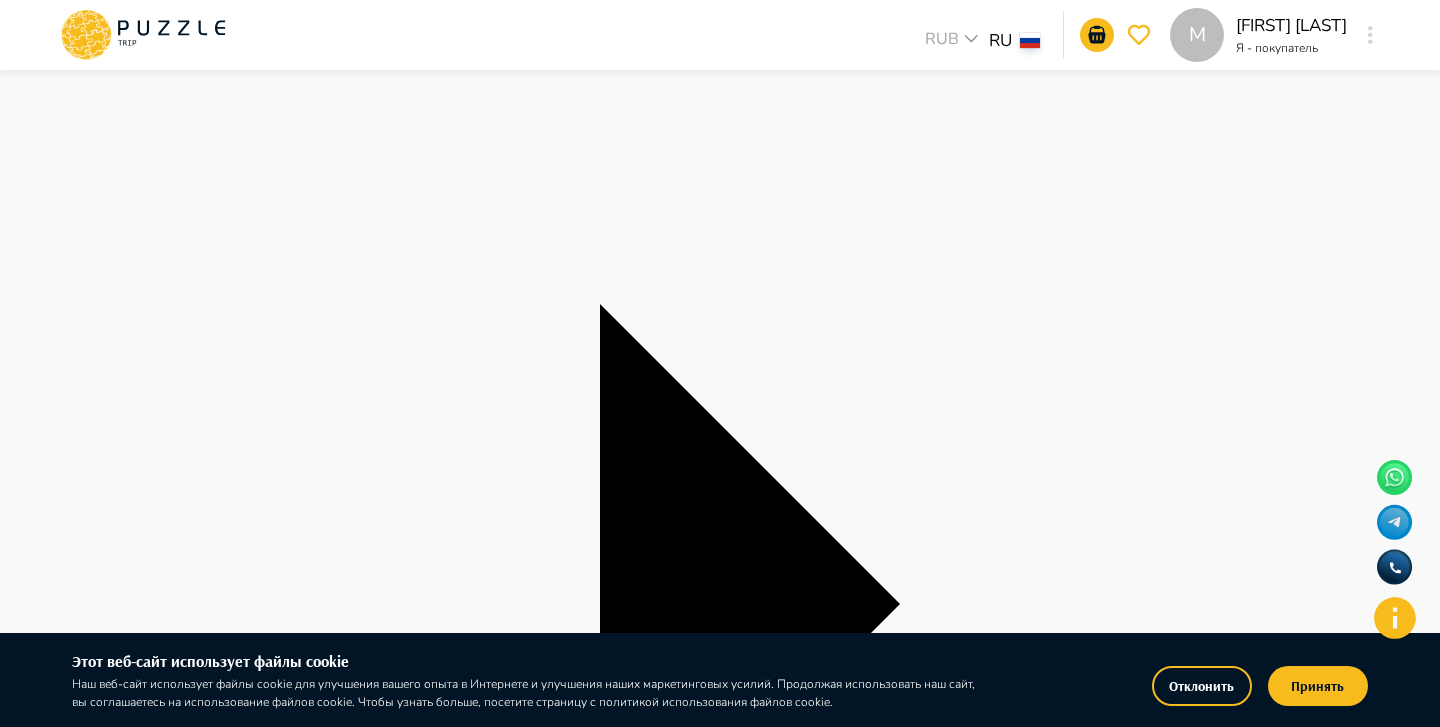 click on "**********" at bounding box center [720, 3092] 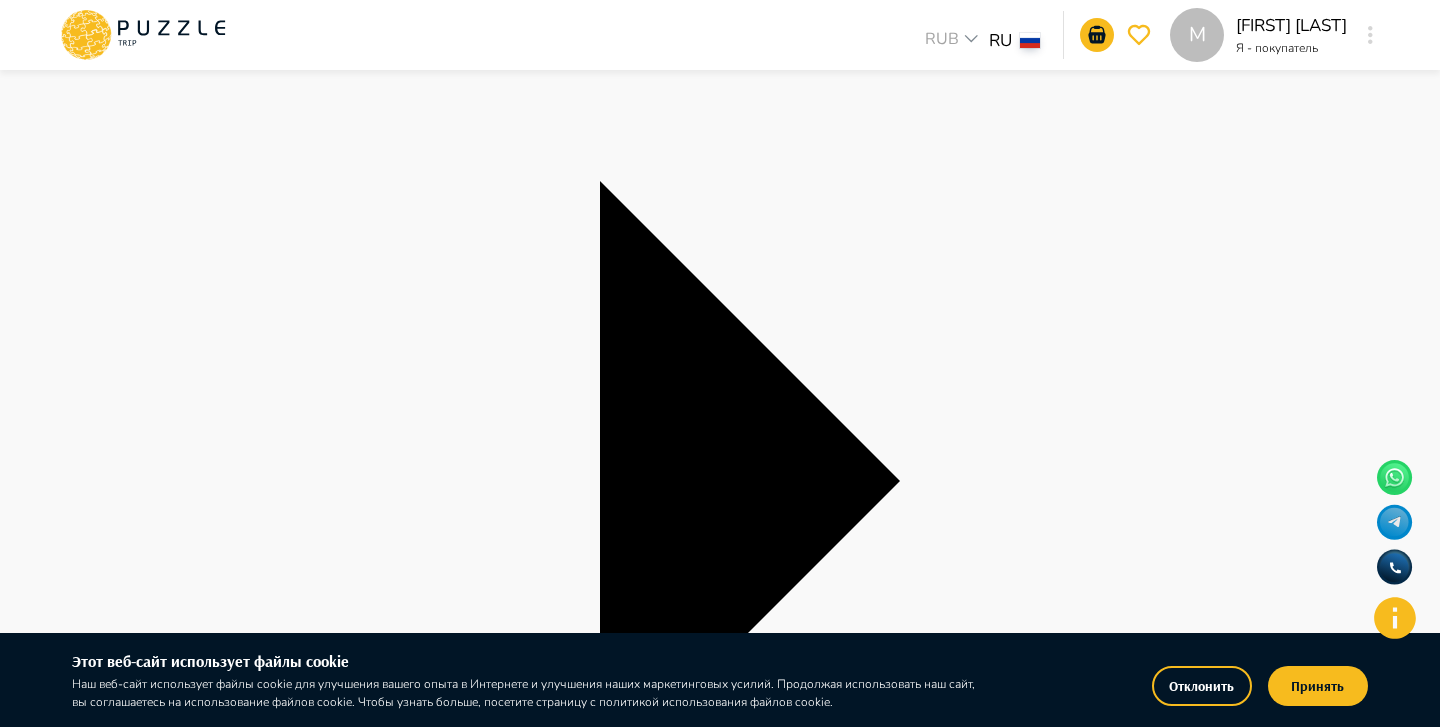 scroll, scrollTop: 343, scrollLeft: 0, axis: vertical 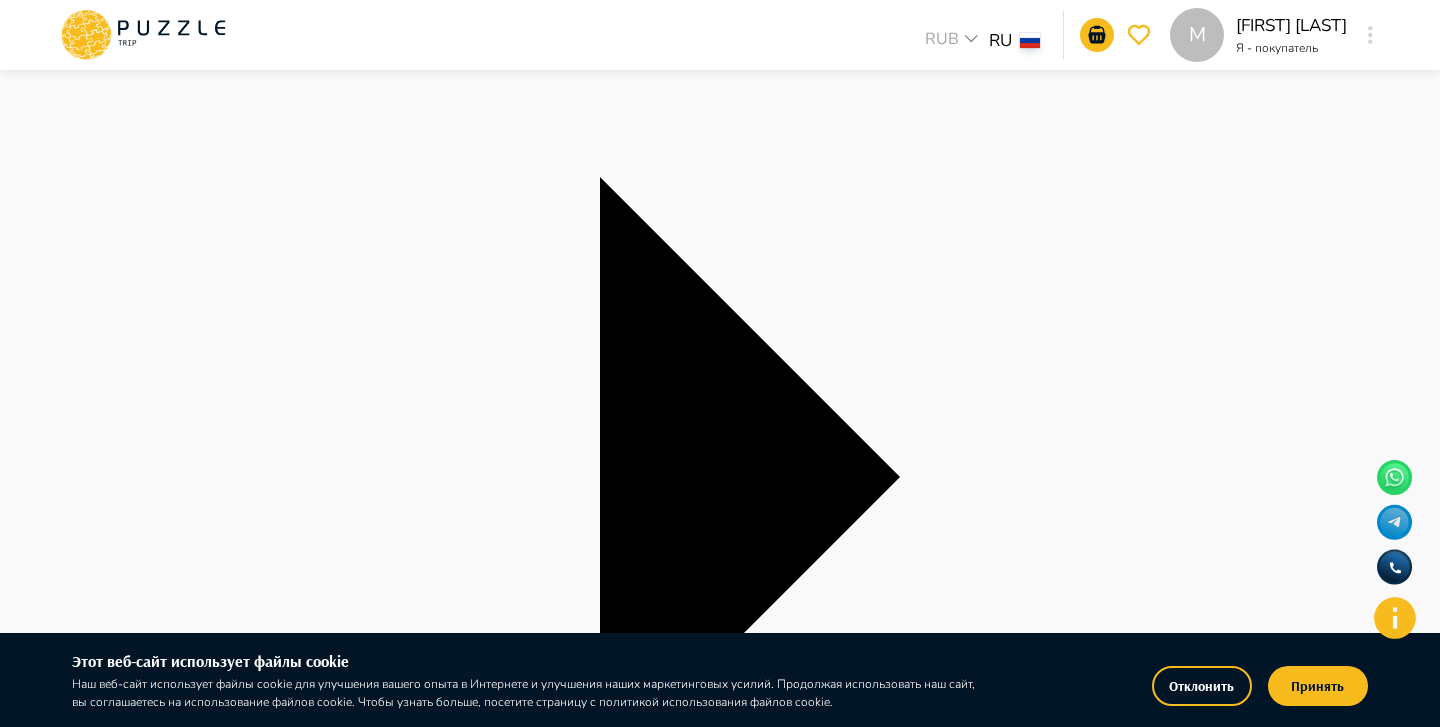 type on "*" 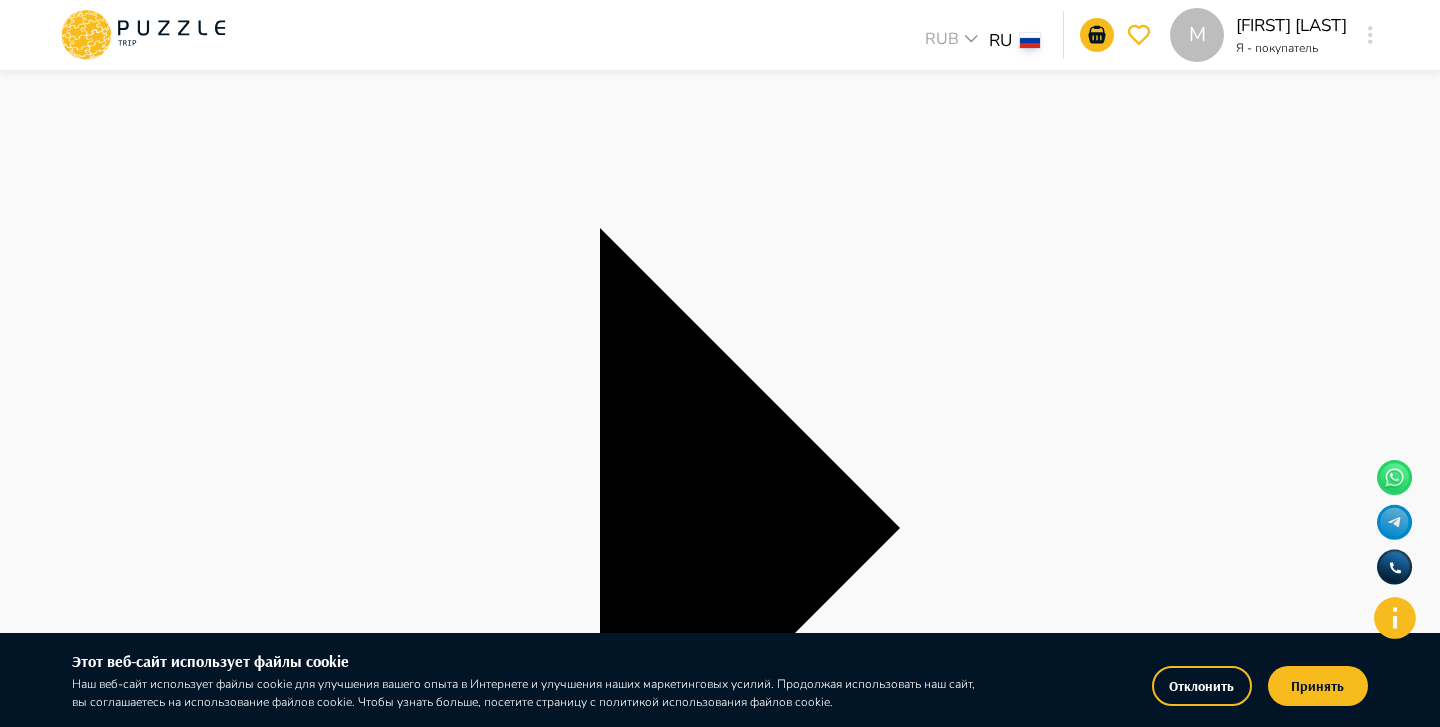 scroll, scrollTop: 307, scrollLeft: 0, axis: vertical 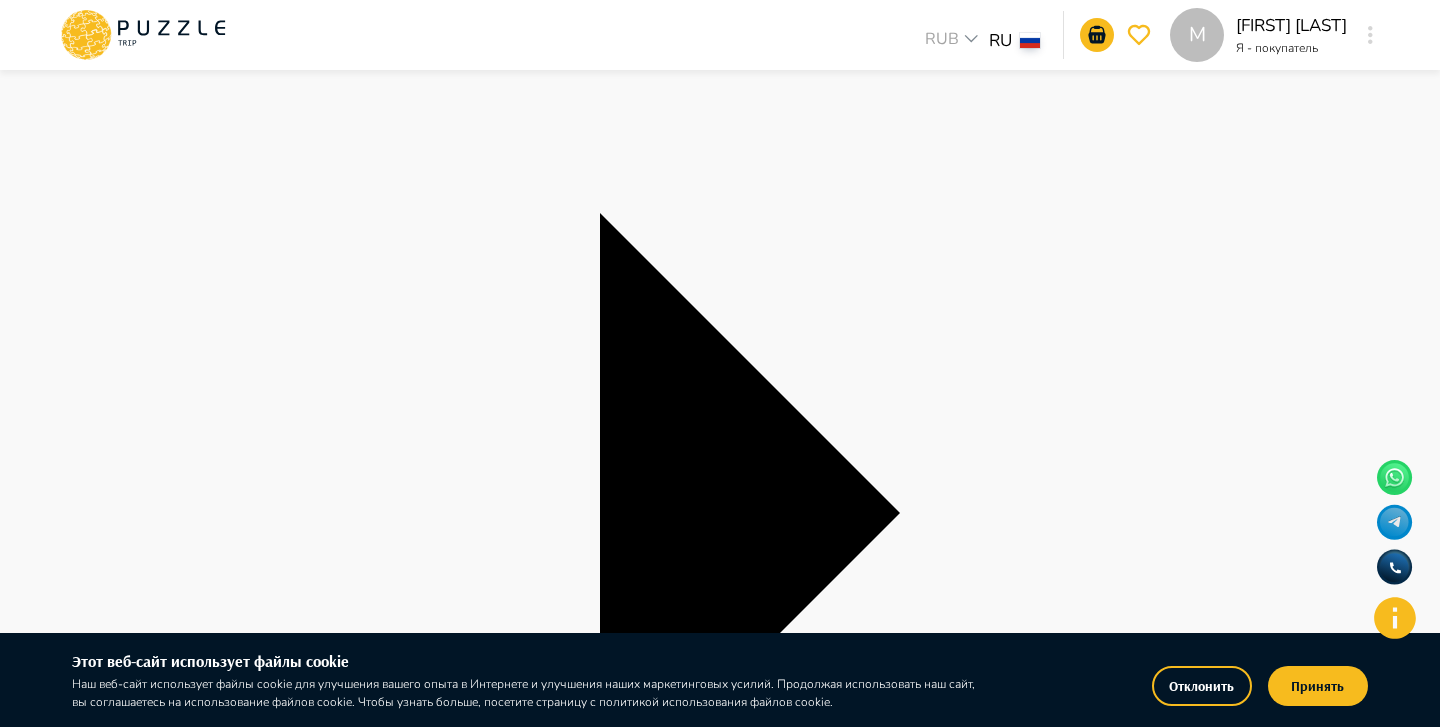 click at bounding box center [701, 3338] 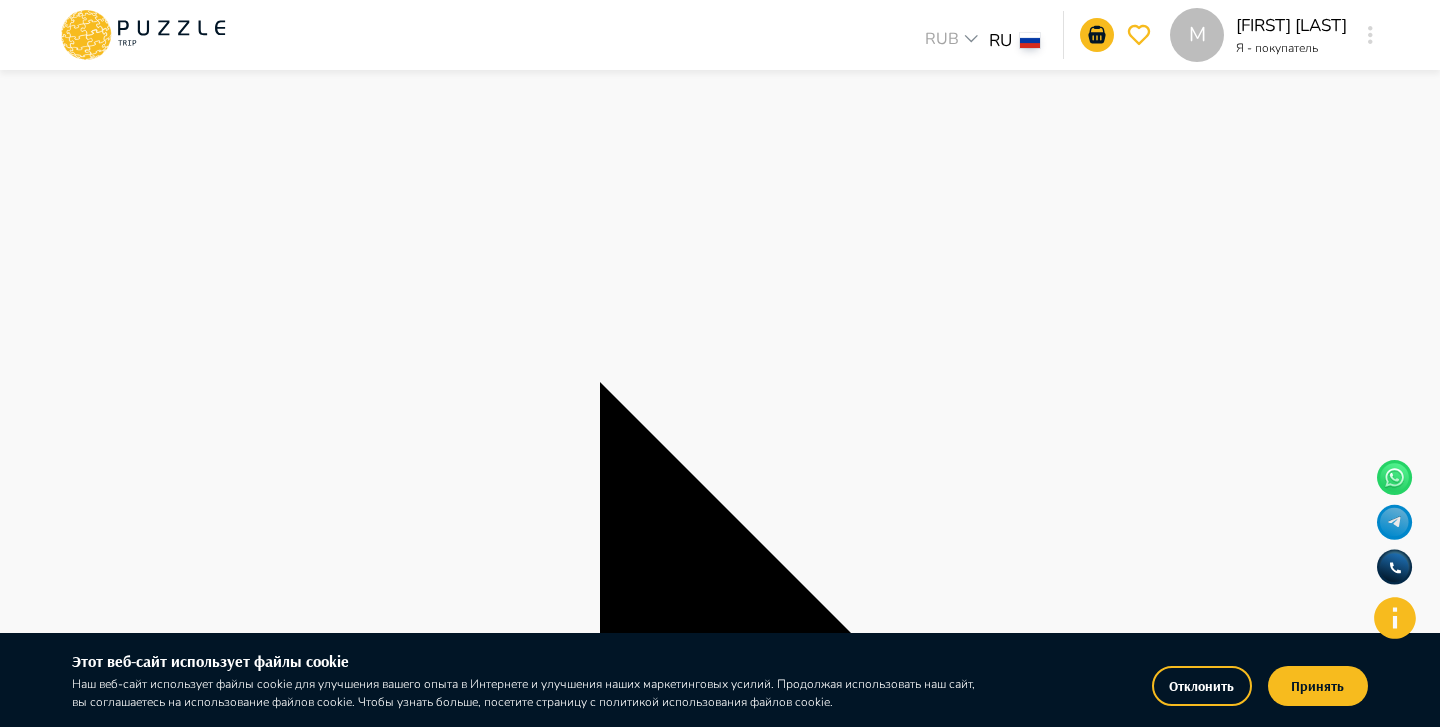 scroll, scrollTop: 0, scrollLeft: 0, axis: both 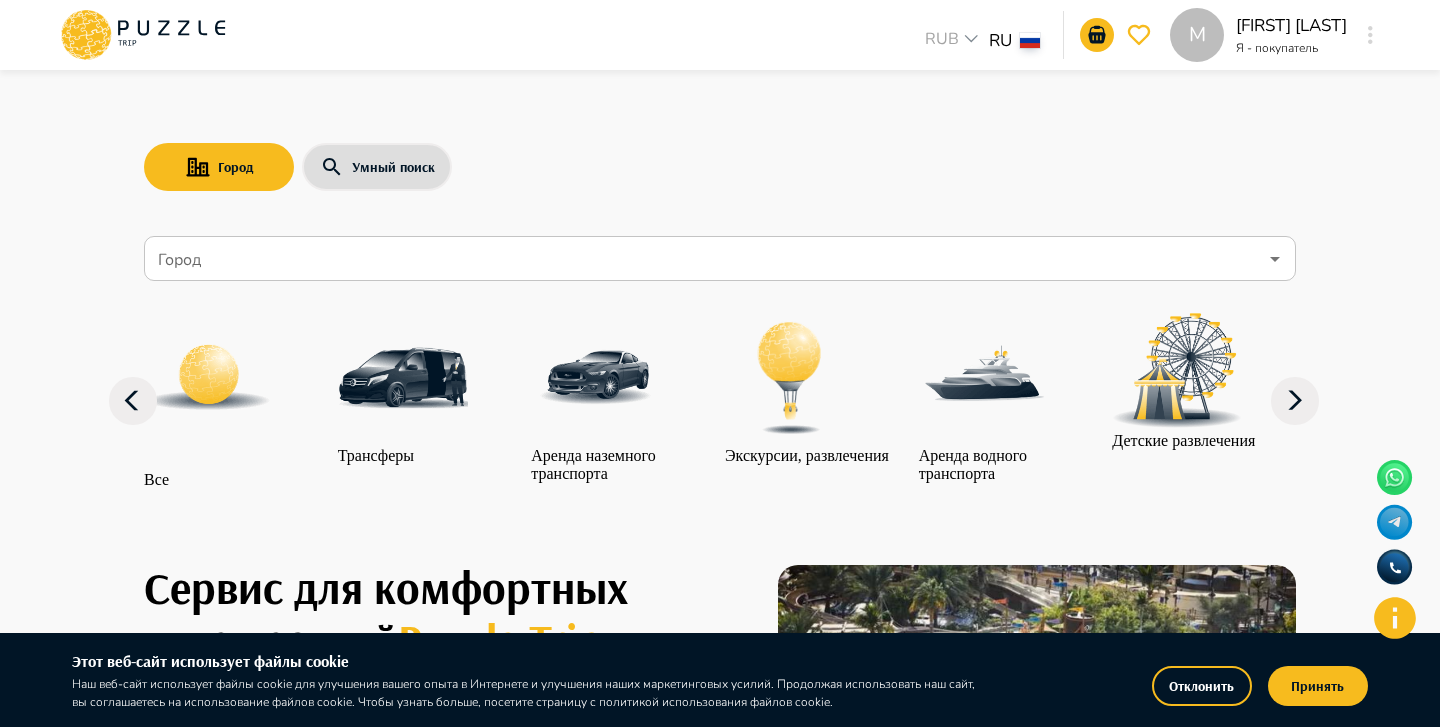 click on "Трансферы" at bounding box center (403, 456) 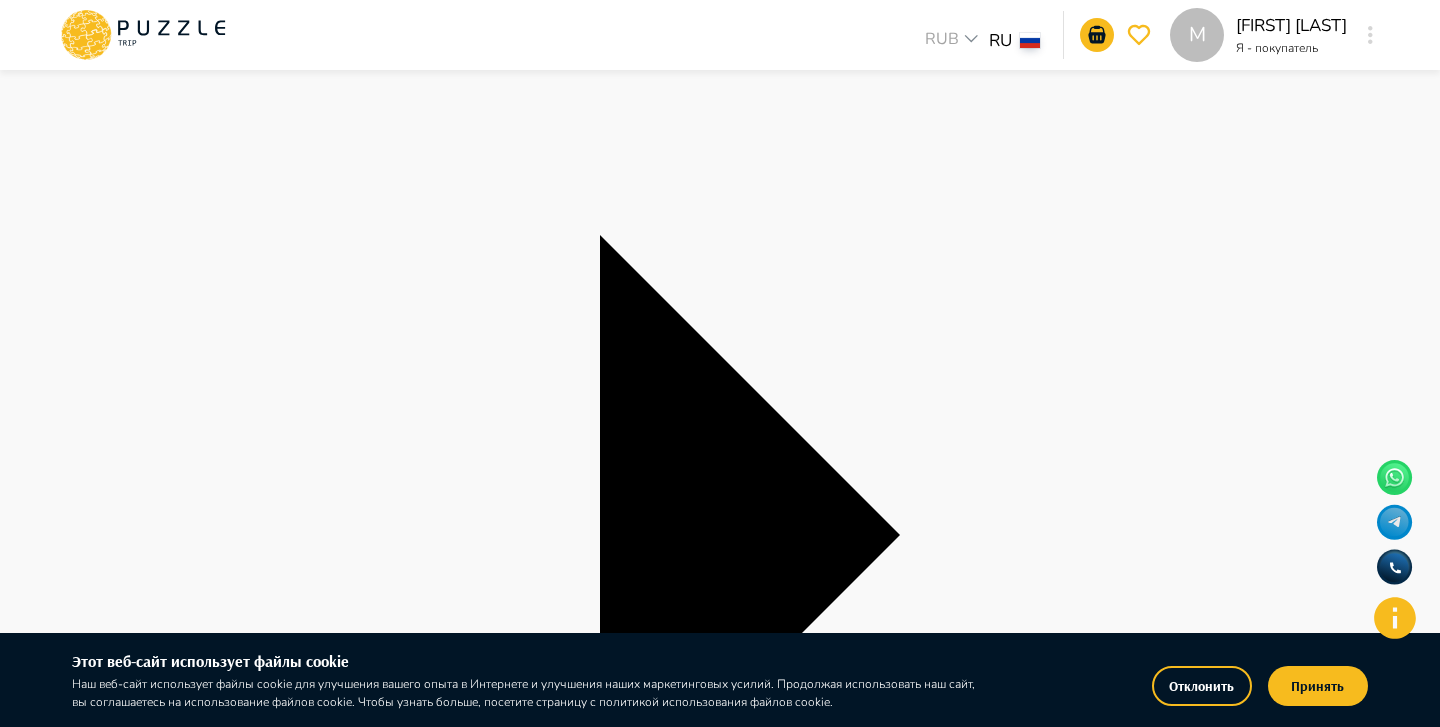 type on "*" 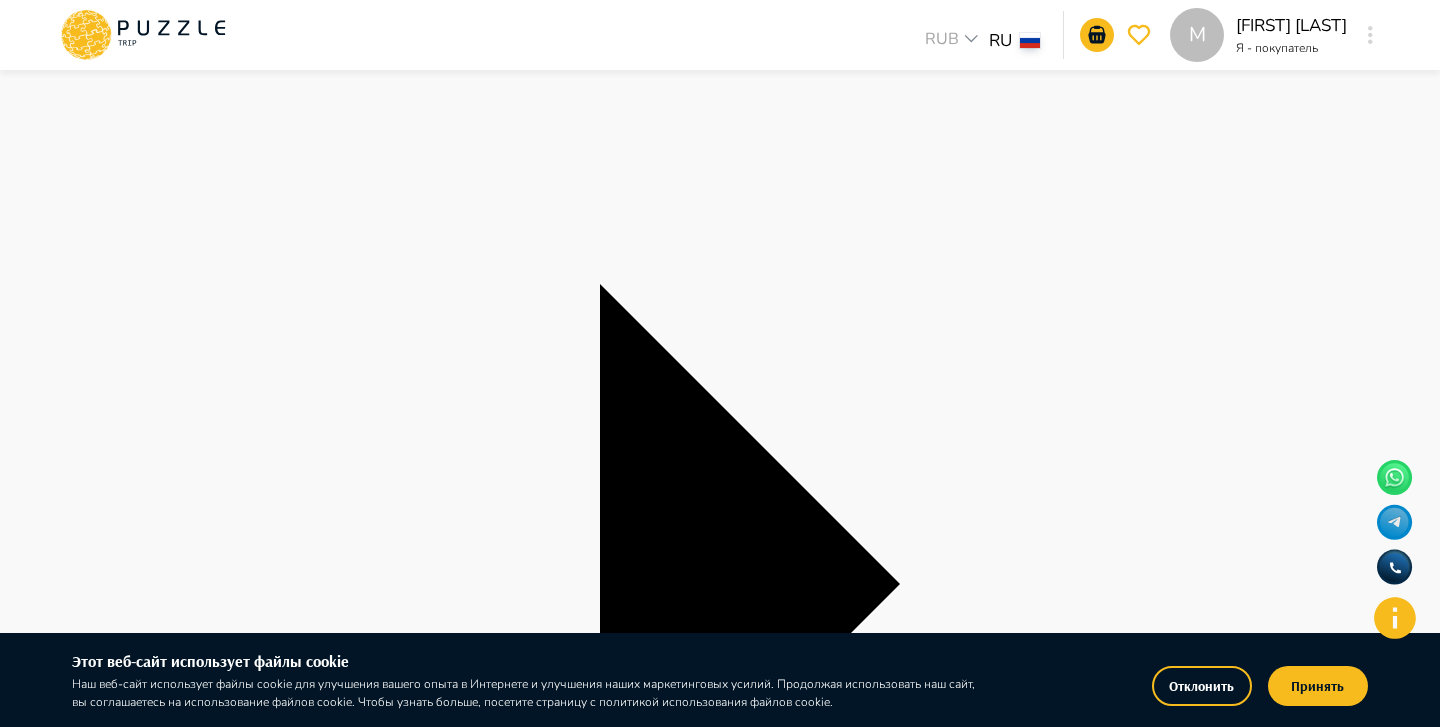 scroll, scrollTop: 0, scrollLeft: 0, axis: both 